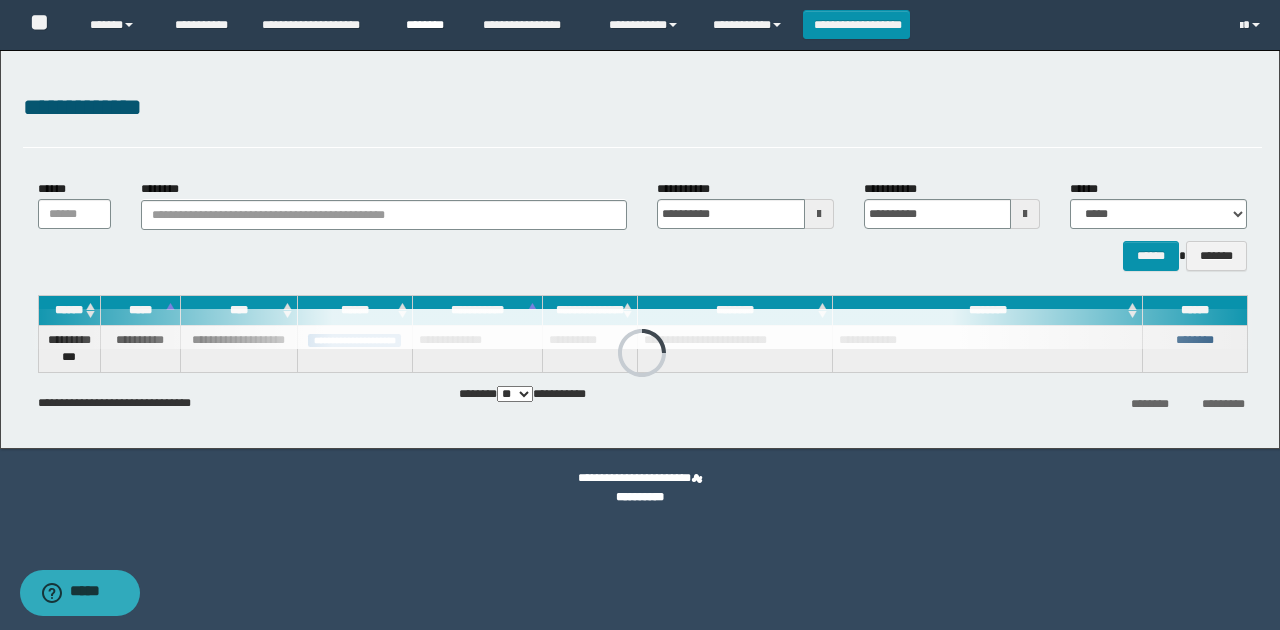 scroll, scrollTop: 0, scrollLeft: 0, axis: both 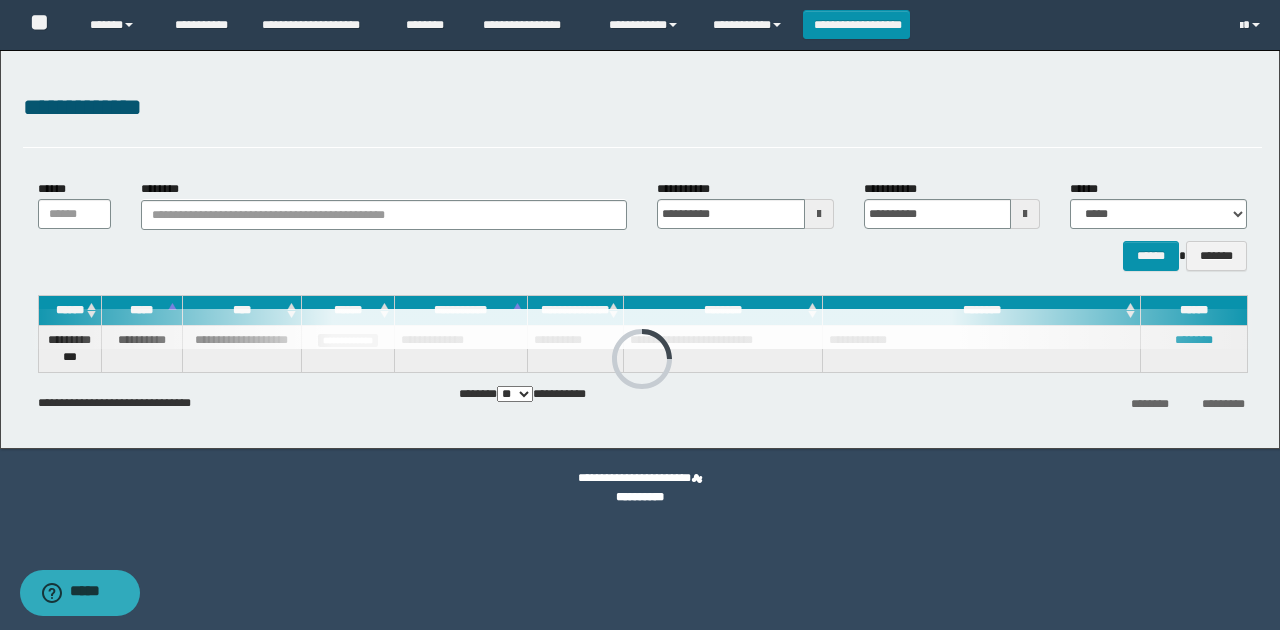 click at bounding box center (642, 329) 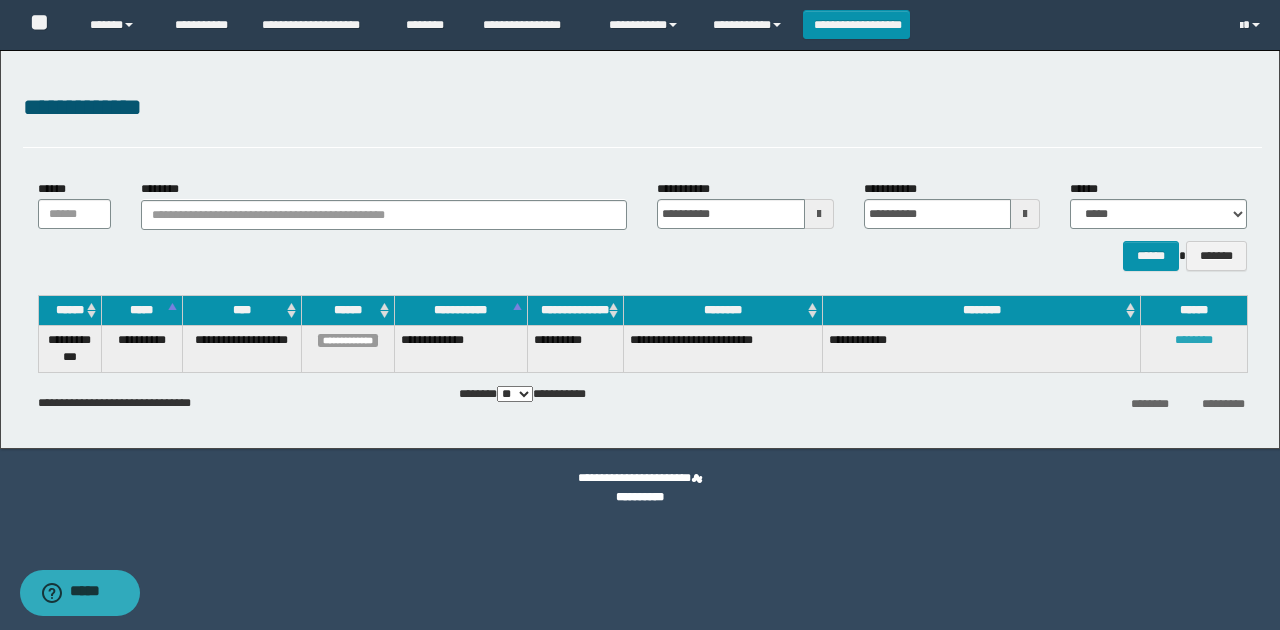 click on "**********" at bounding box center [642, 334] 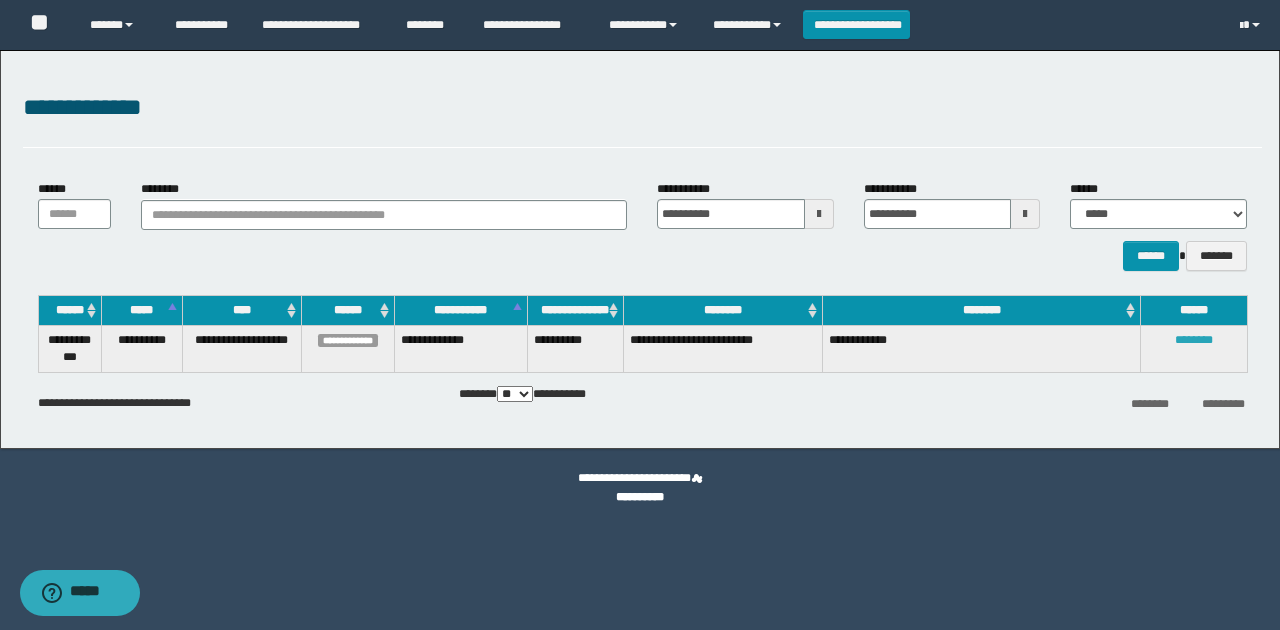 click on "********" at bounding box center [1194, 340] 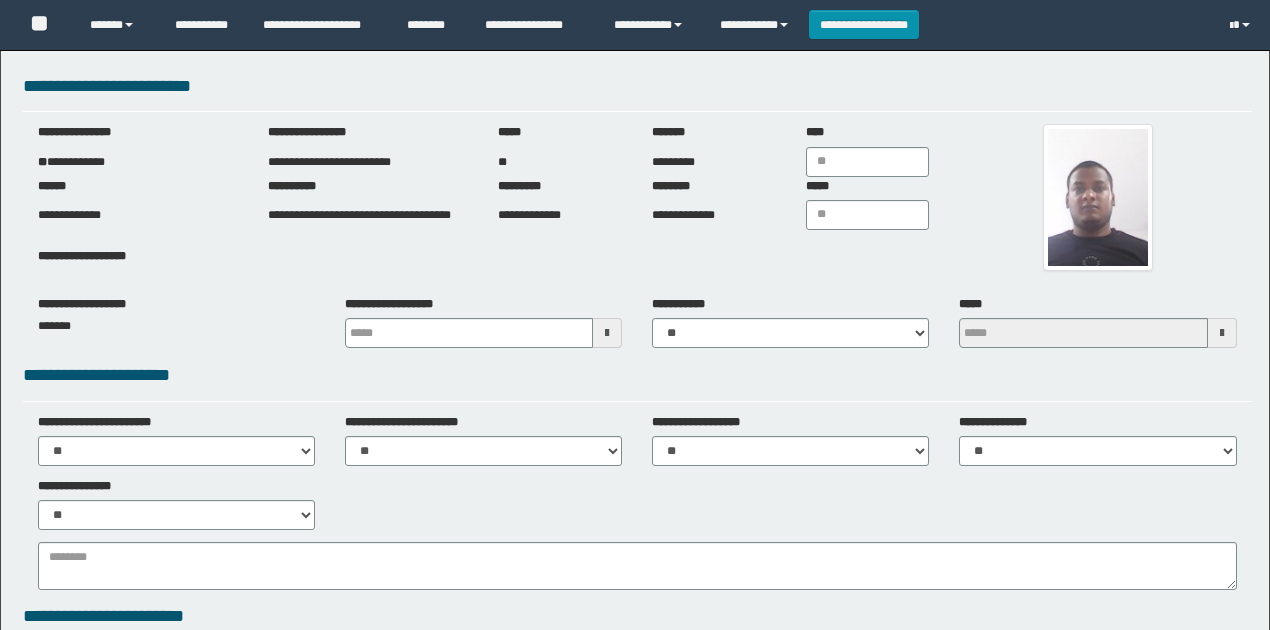 scroll, scrollTop: 0, scrollLeft: 0, axis: both 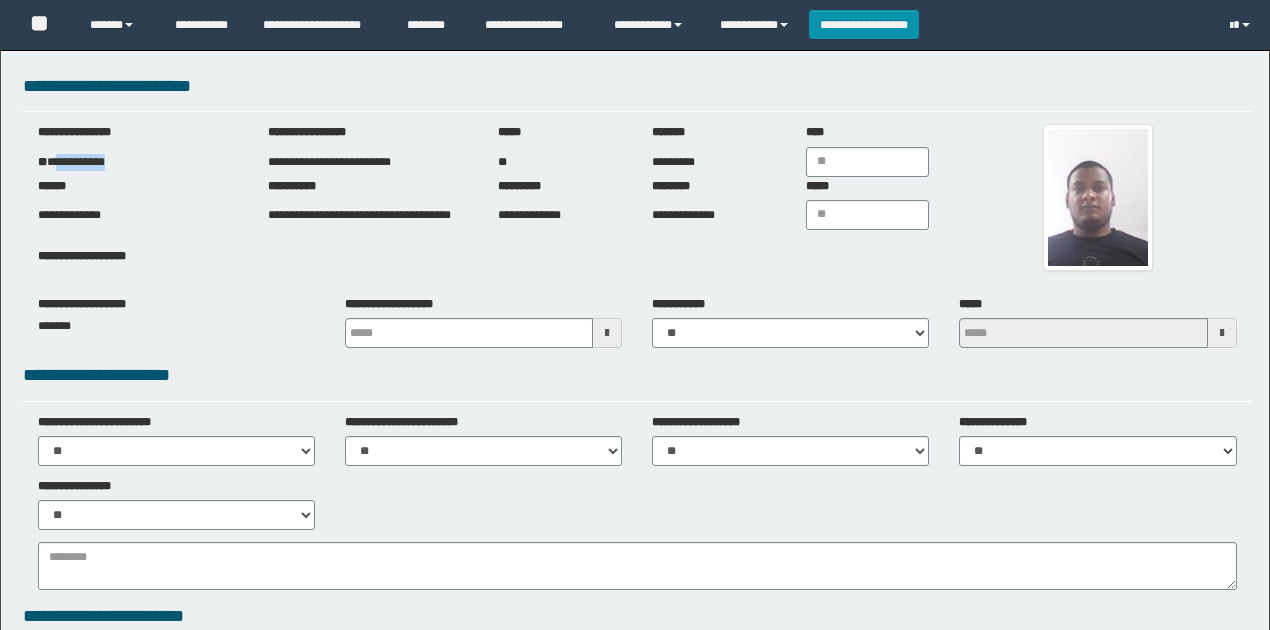 click on "**********" at bounding box center [138, 162] 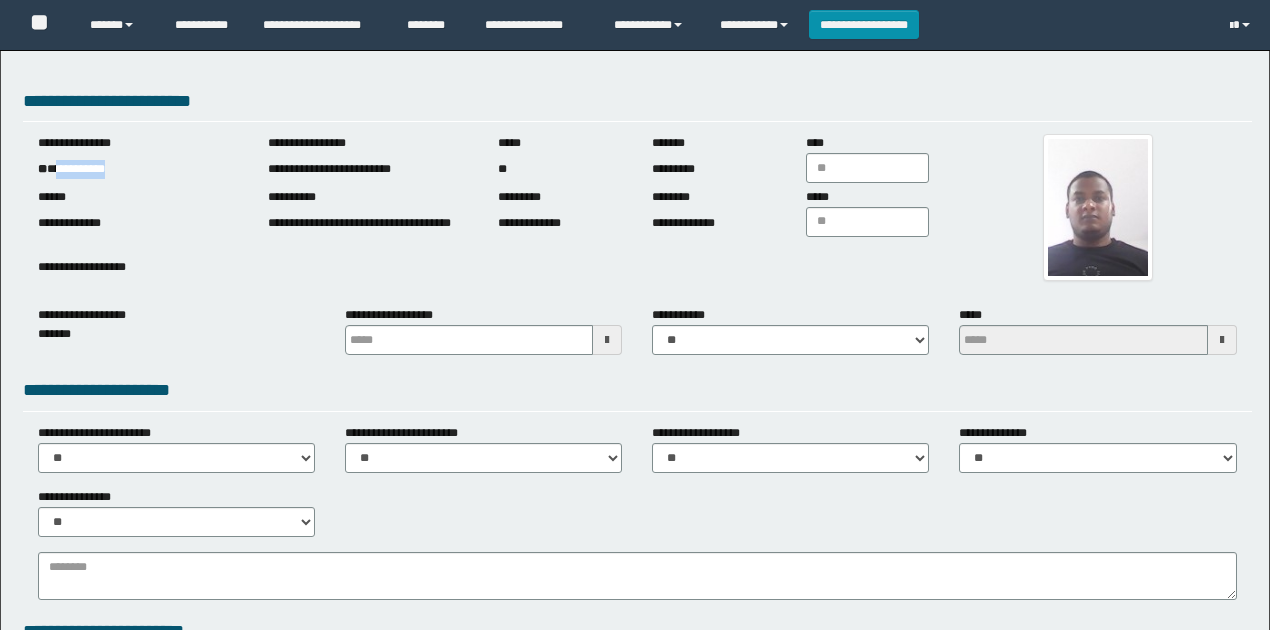 type 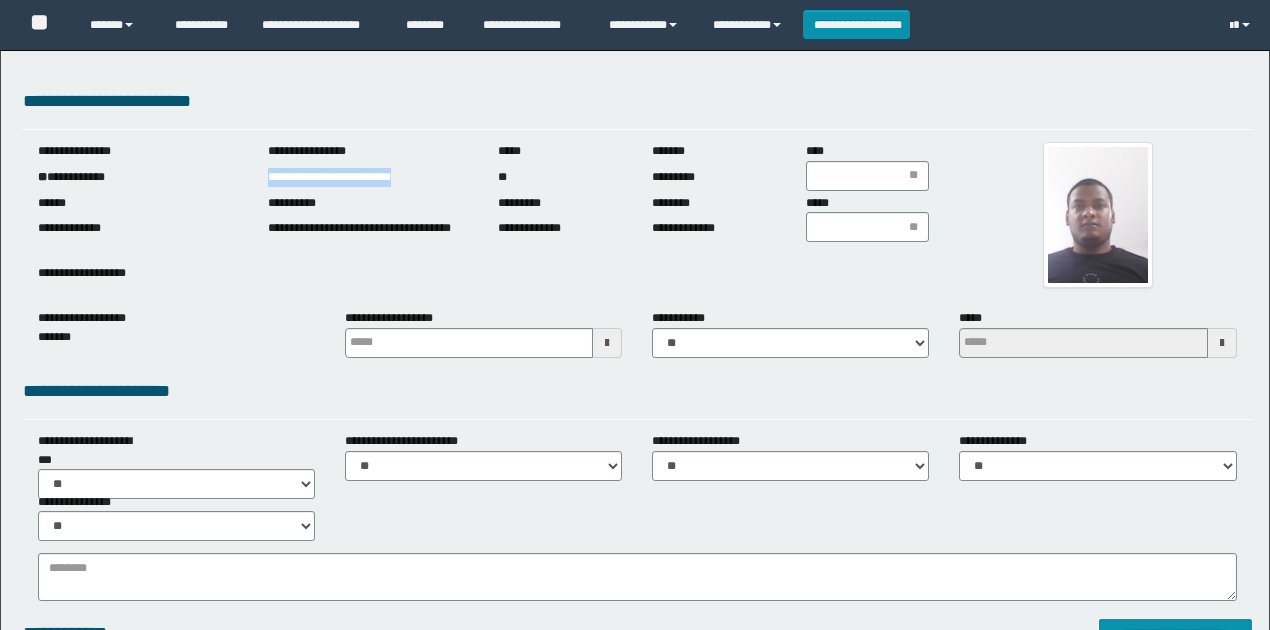 drag, startPoint x: 256, startPoint y: 173, endPoint x: 440, endPoint y: 184, distance: 184.3285 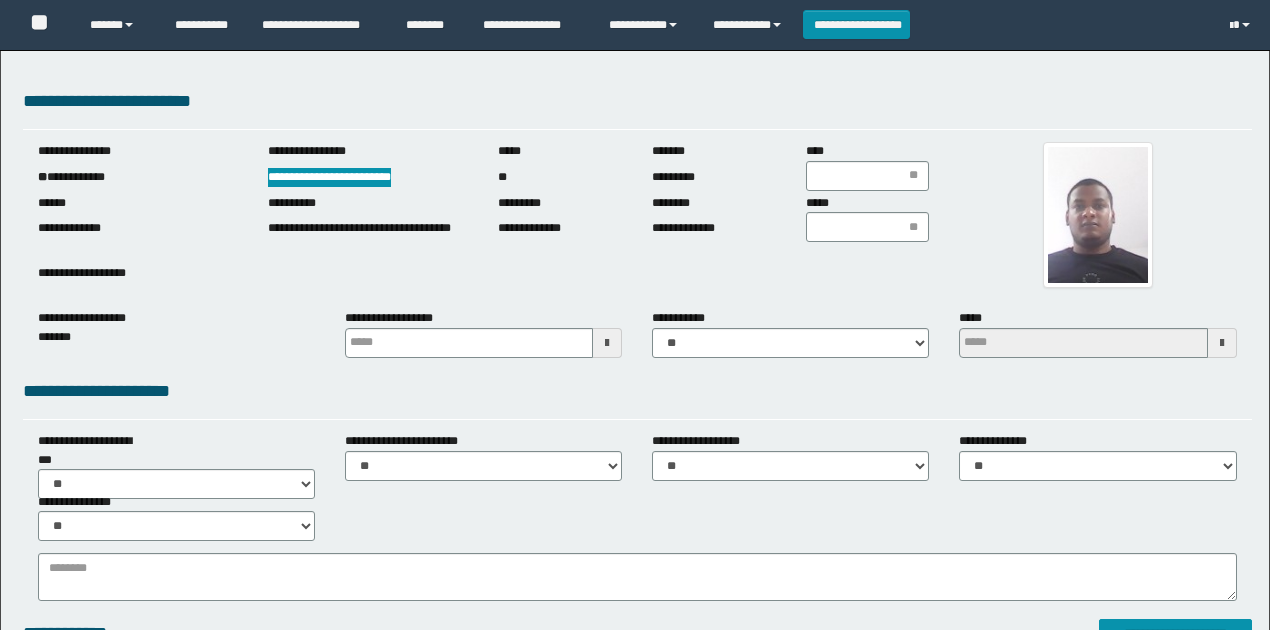 scroll, scrollTop: 0, scrollLeft: 0, axis: both 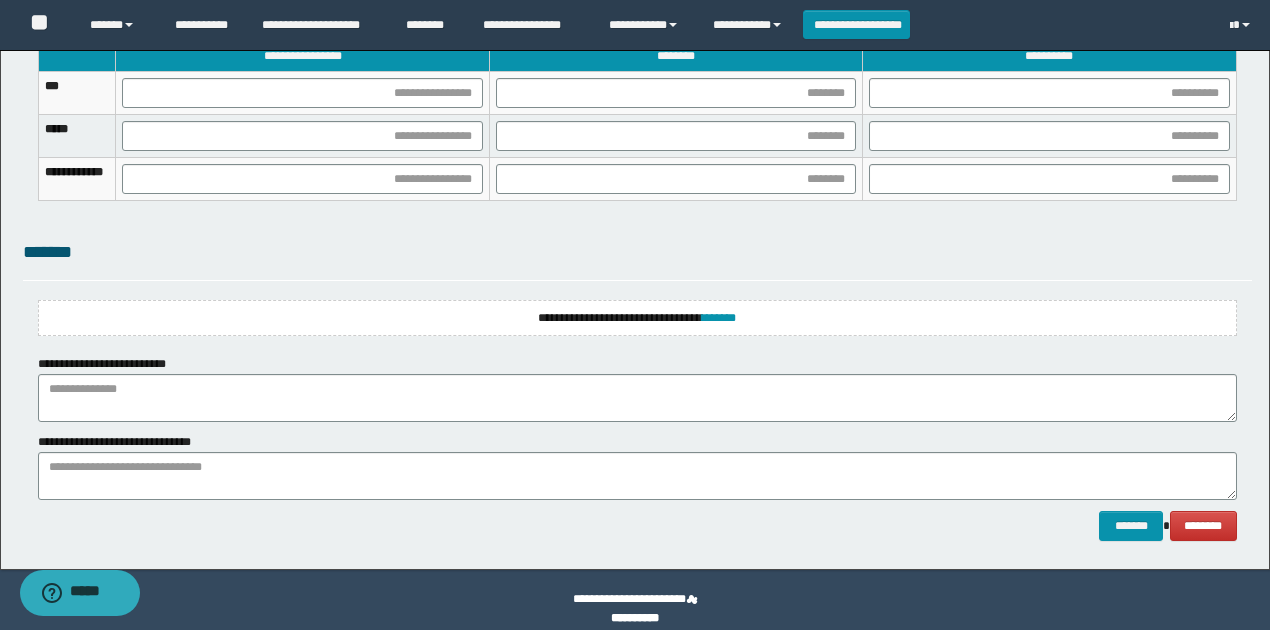 click on "**********" at bounding box center (637, 318) 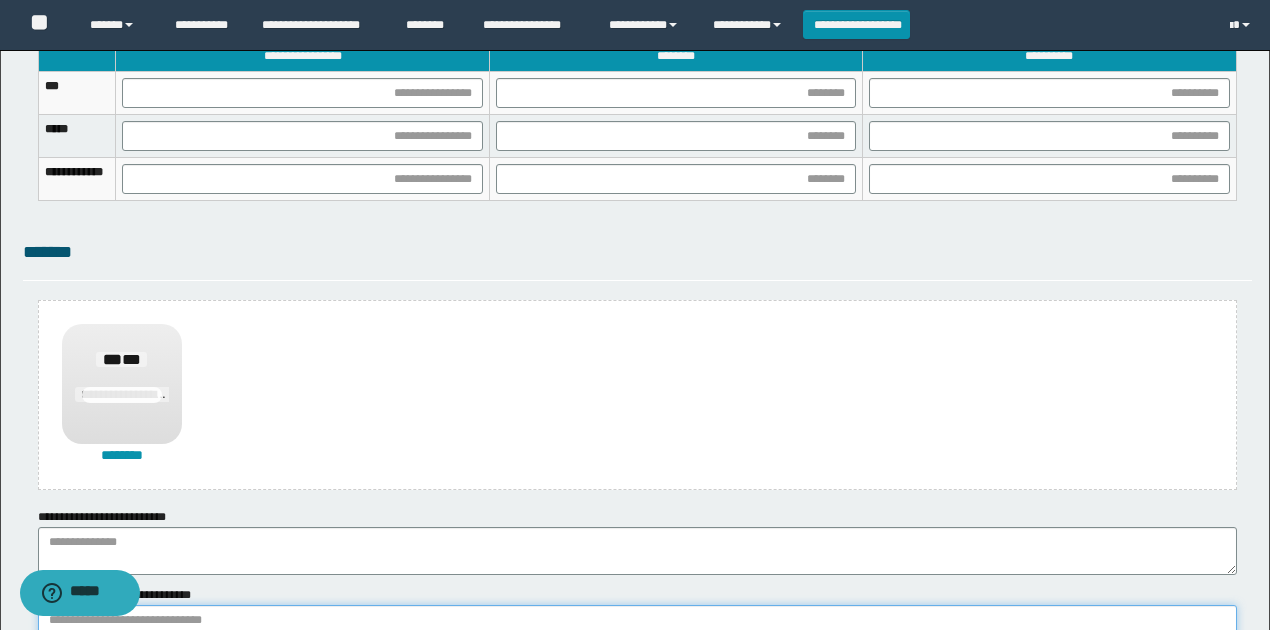 click at bounding box center (637, 629) 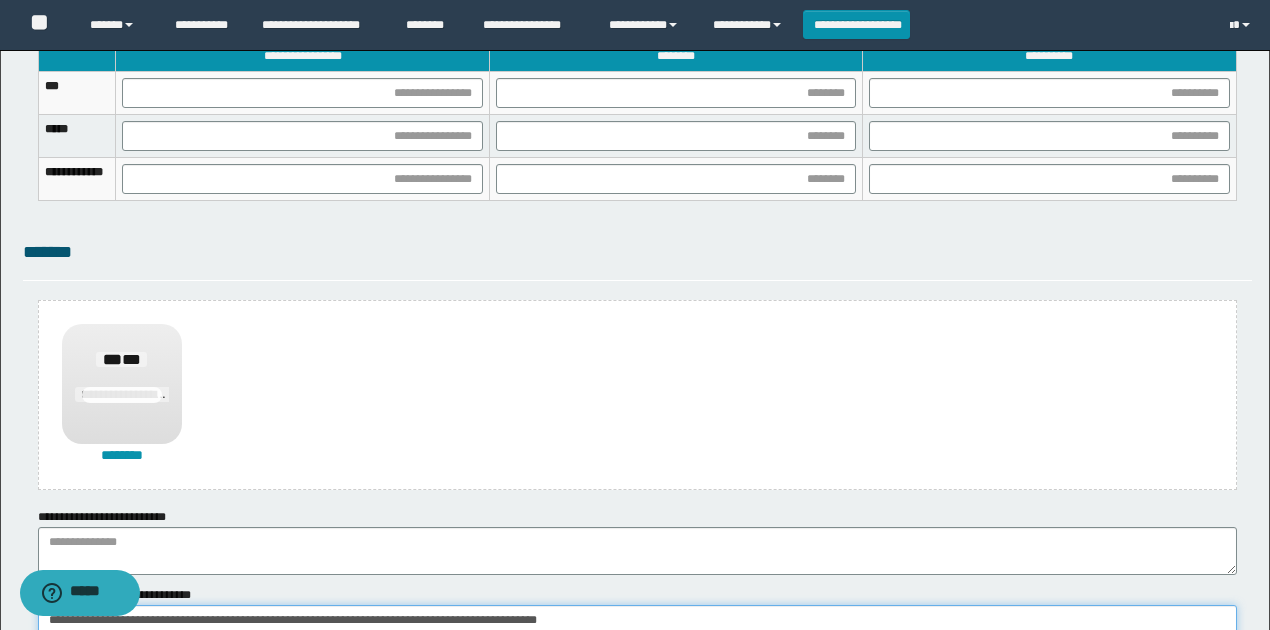 type on "**********" 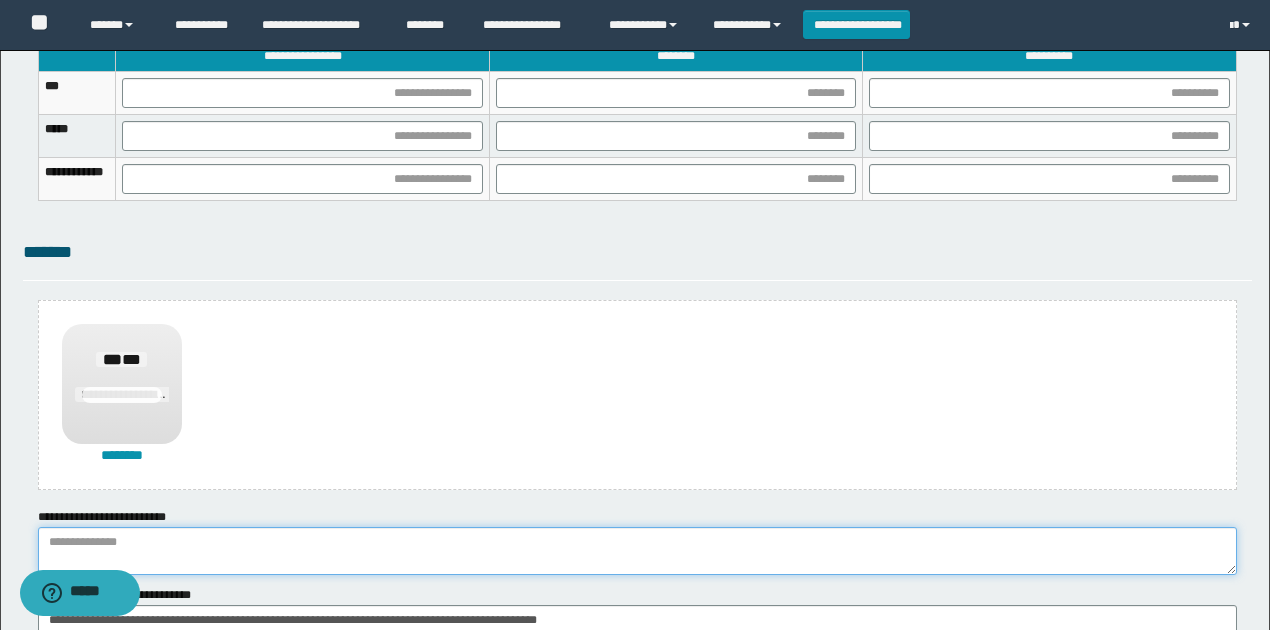 drag, startPoint x: 594, startPoint y: 552, endPoint x: 608, endPoint y: 536, distance: 21.260292 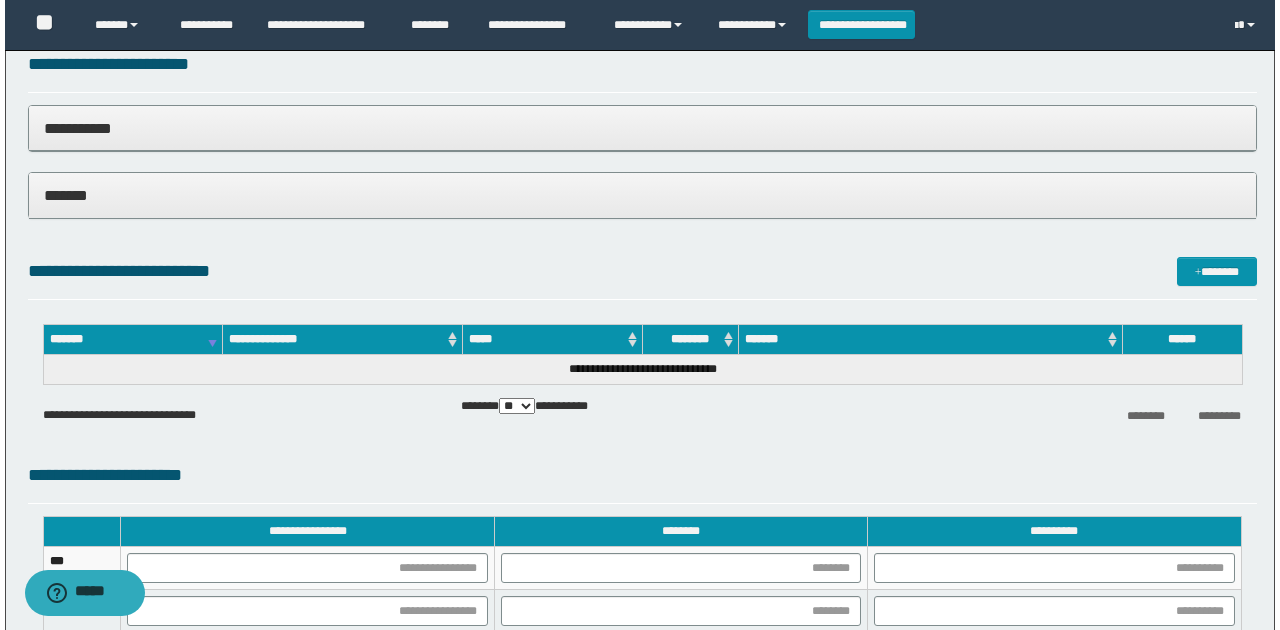 scroll, scrollTop: 533, scrollLeft: 0, axis: vertical 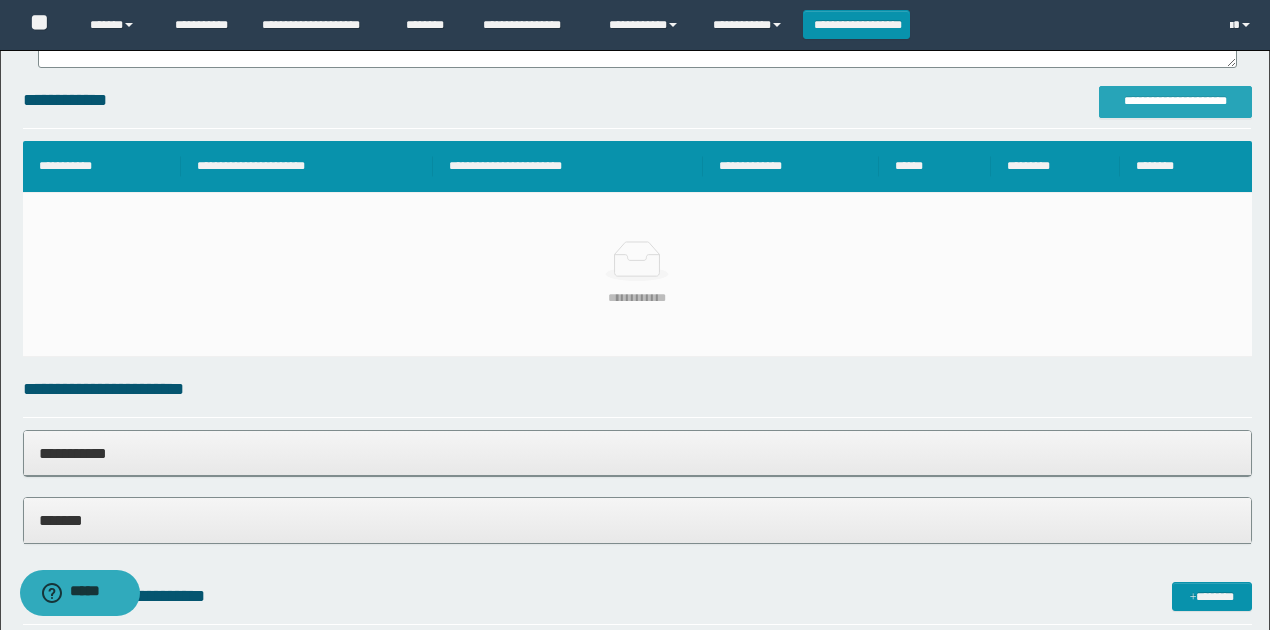 type on "**********" 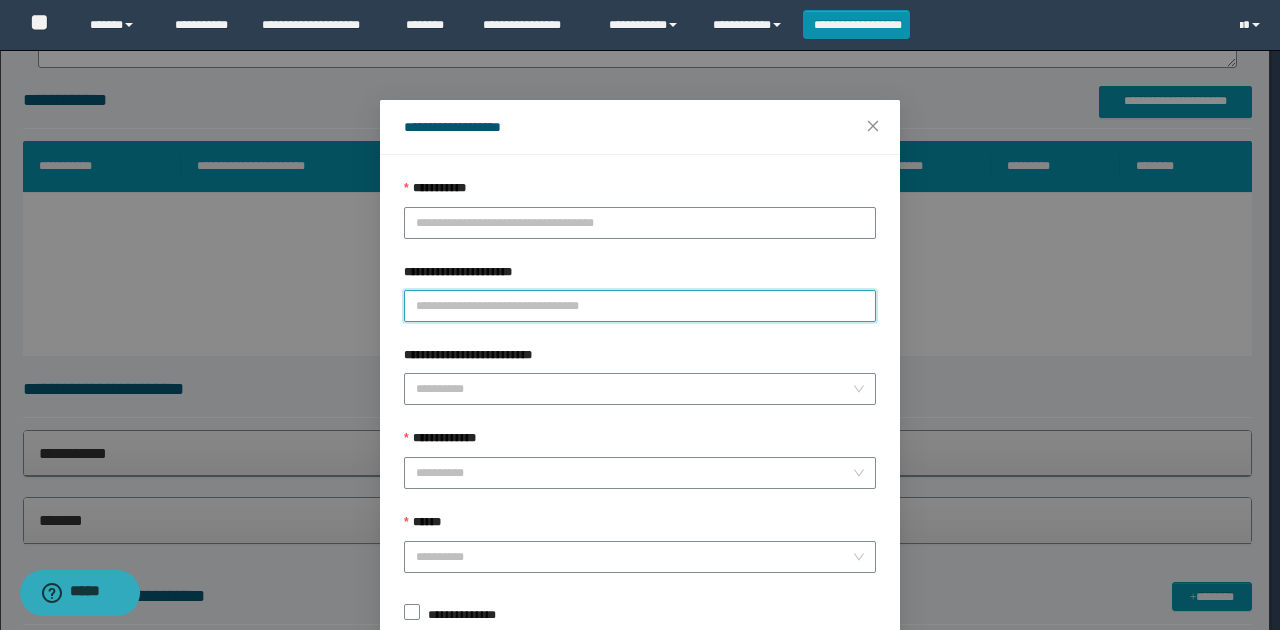 paste on "**********" 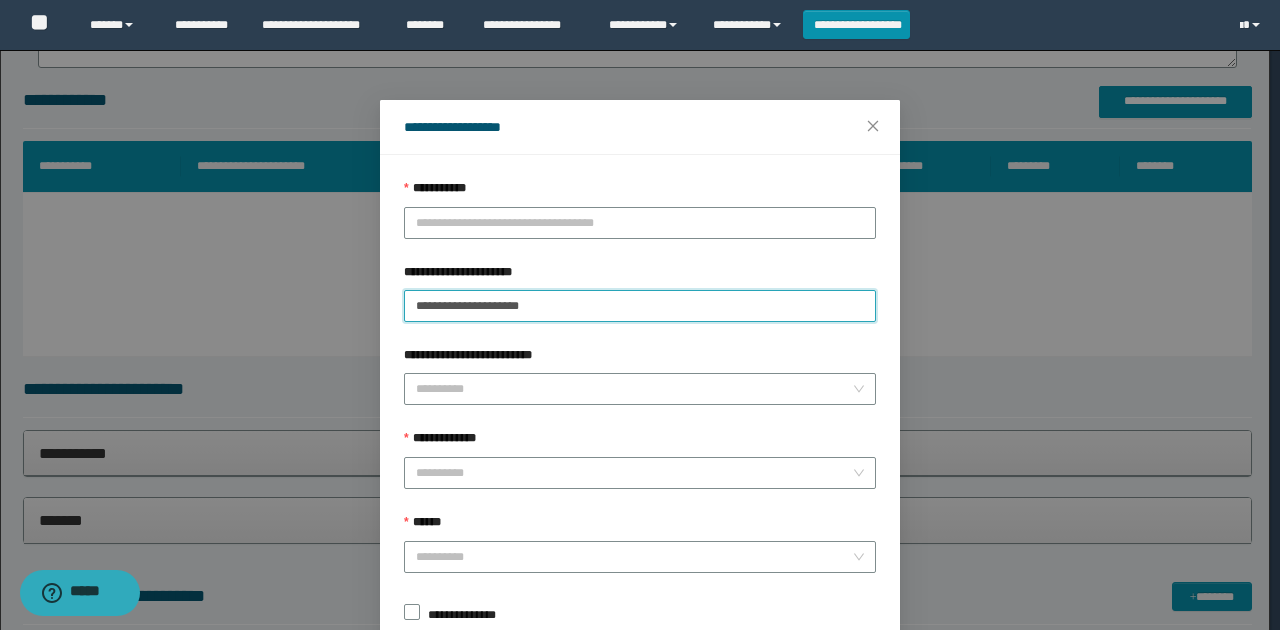 click on "**********" at bounding box center [640, 306] 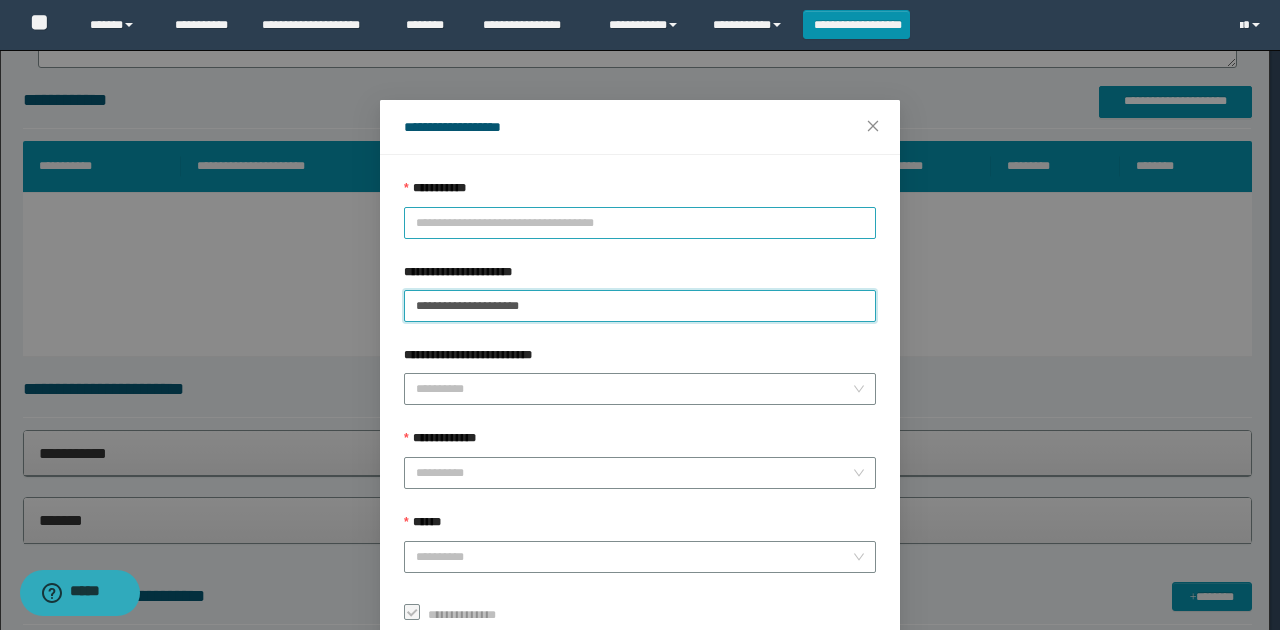 type on "**********" 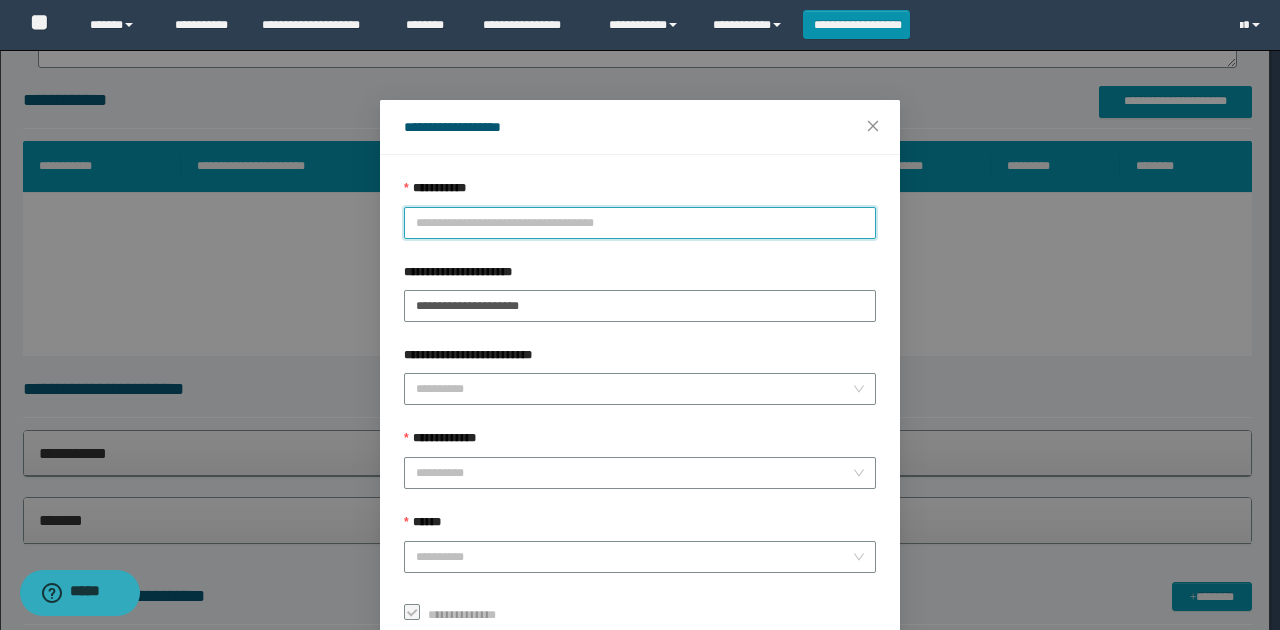 click on "**********" at bounding box center [640, 223] 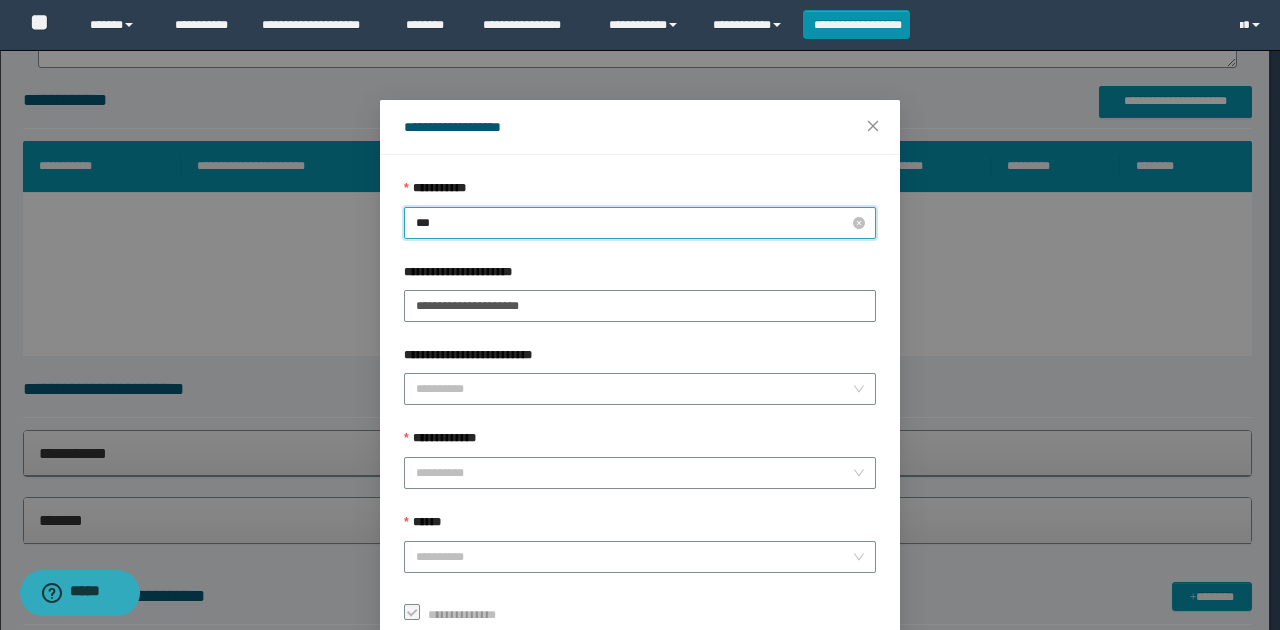 type on "****" 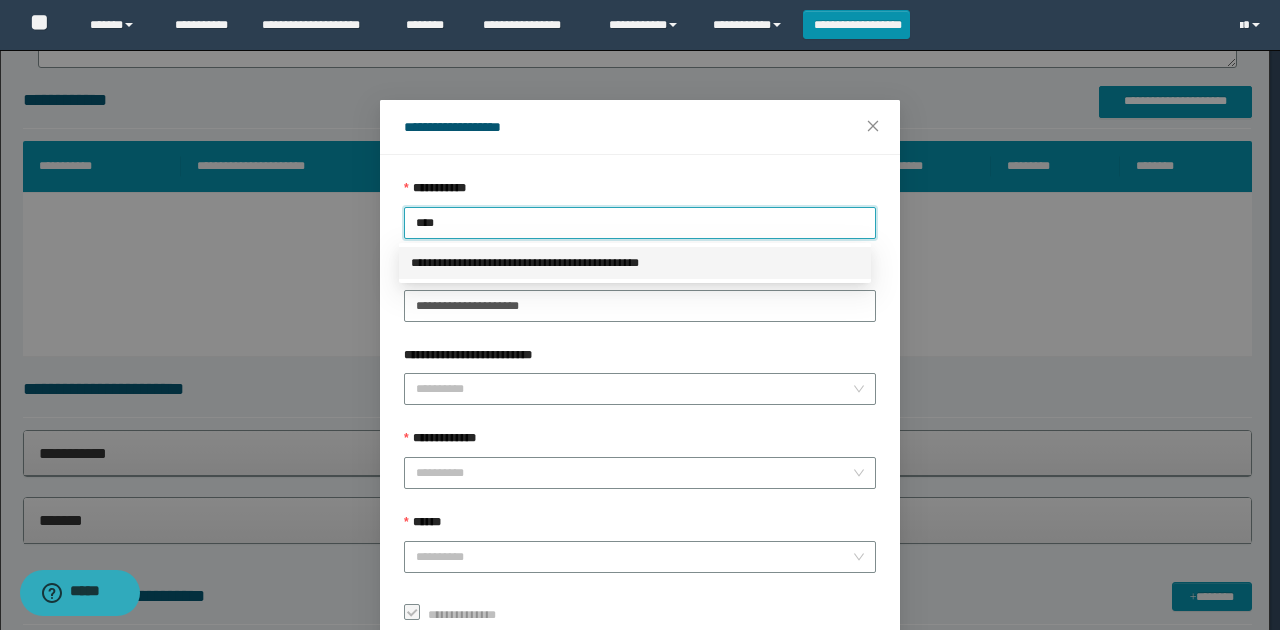 click on "**********" at bounding box center [635, 263] 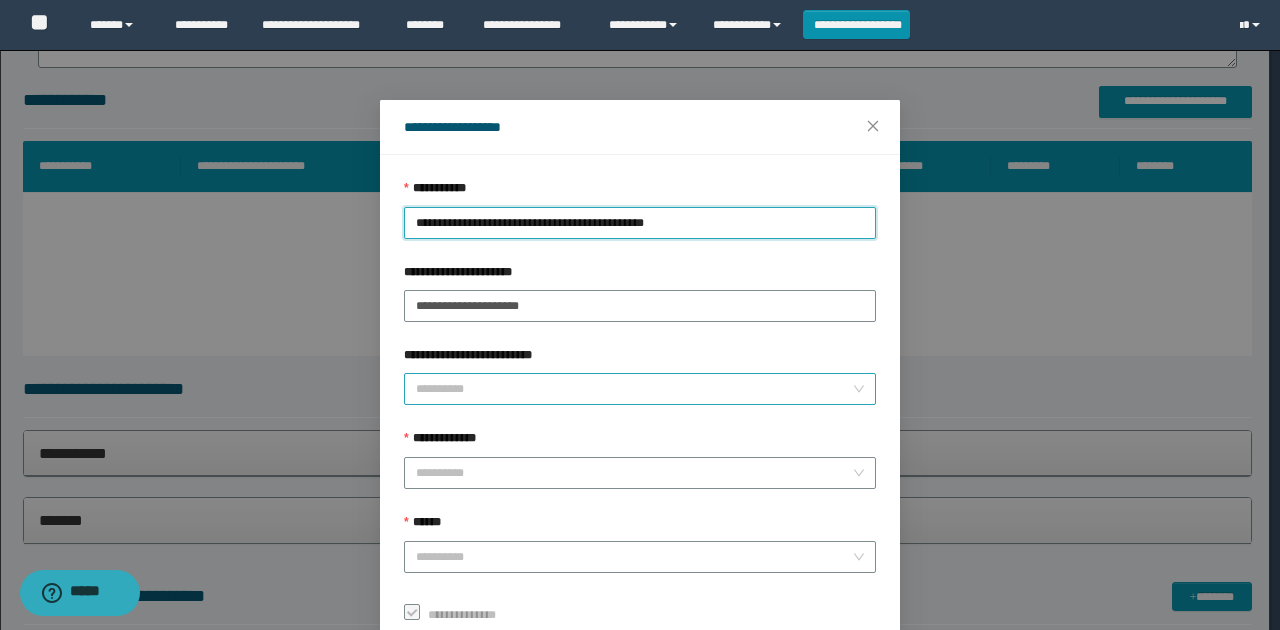 click on "**********" at bounding box center (634, 389) 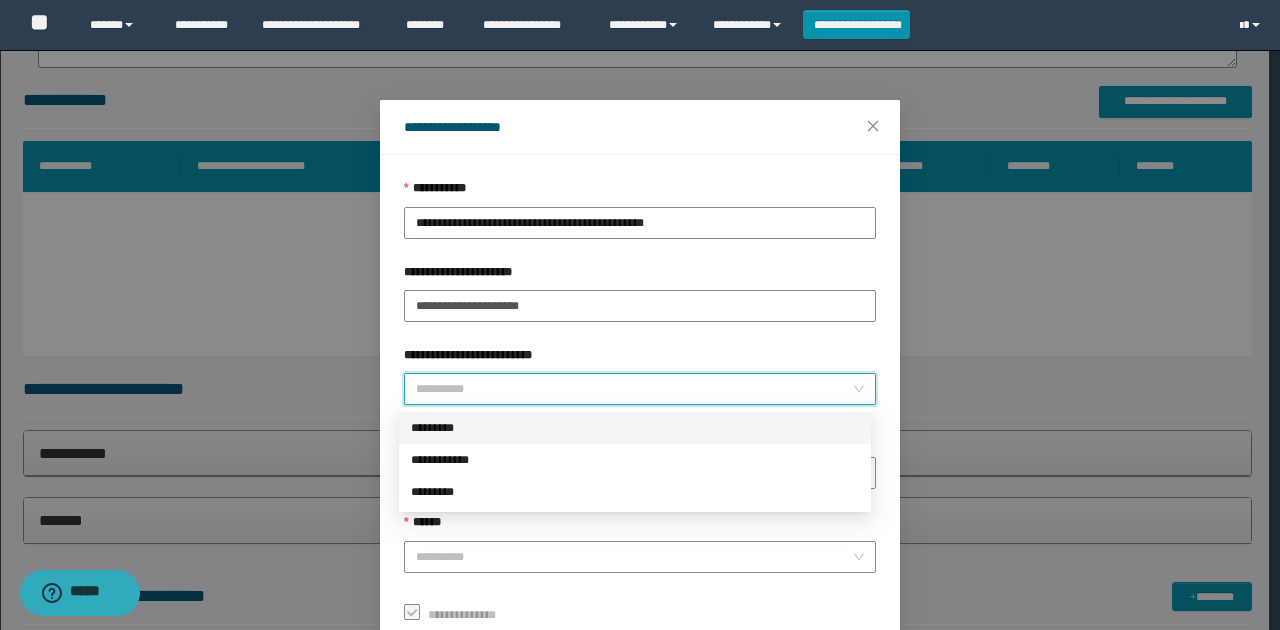 click on "*********" at bounding box center (635, 428) 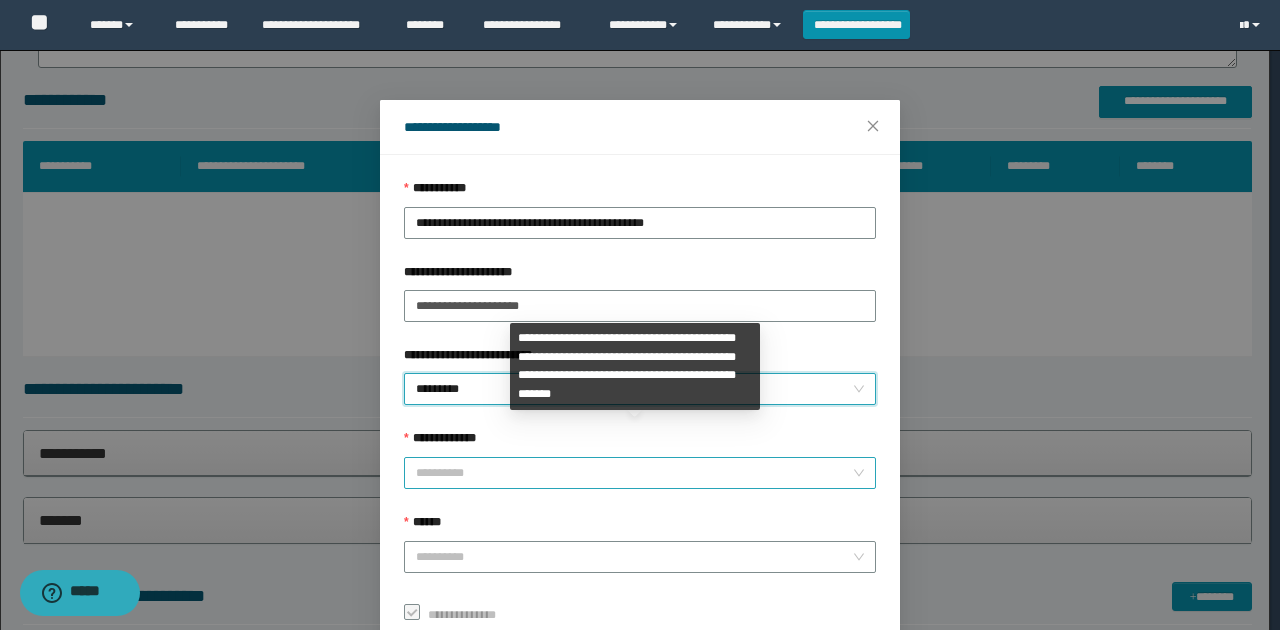 click on "**********" at bounding box center (634, 473) 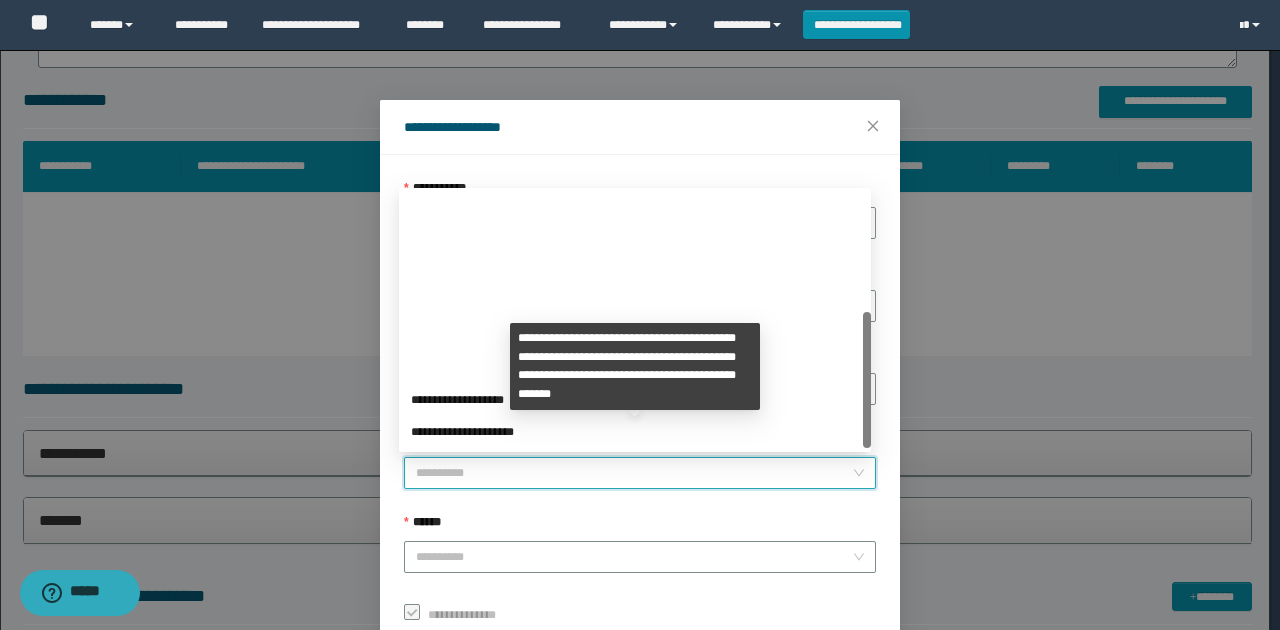 scroll, scrollTop: 224, scrollLeft: 0, axis: vertical 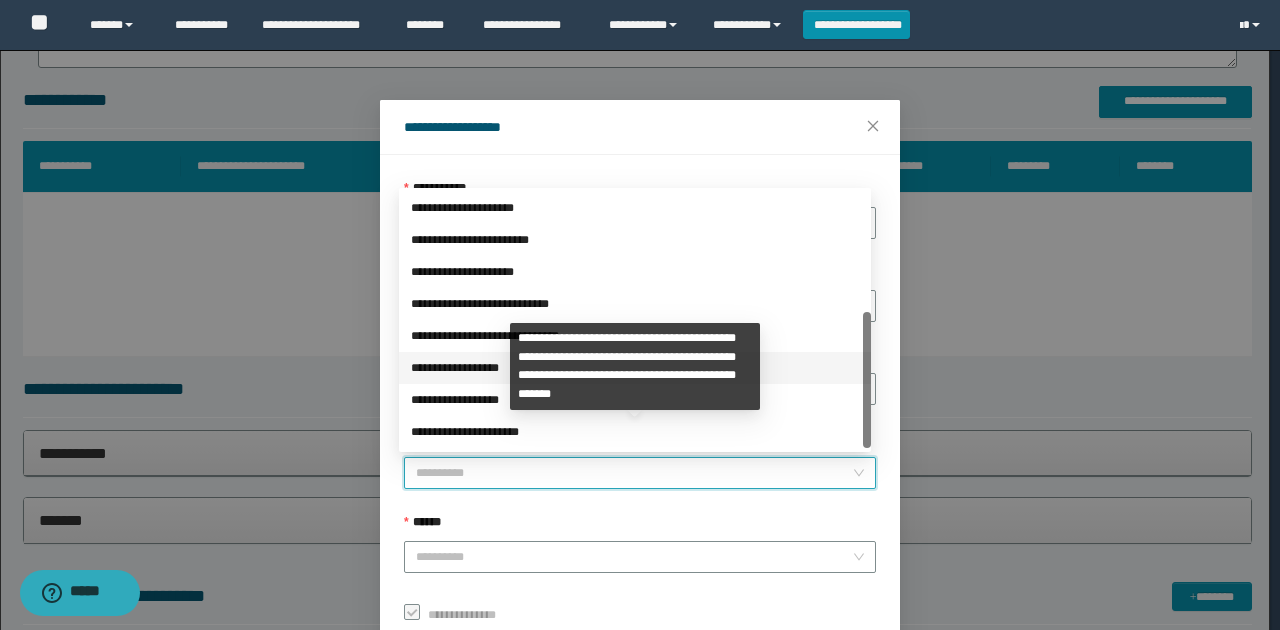 click on "**********" at bounding box center (635, 368) 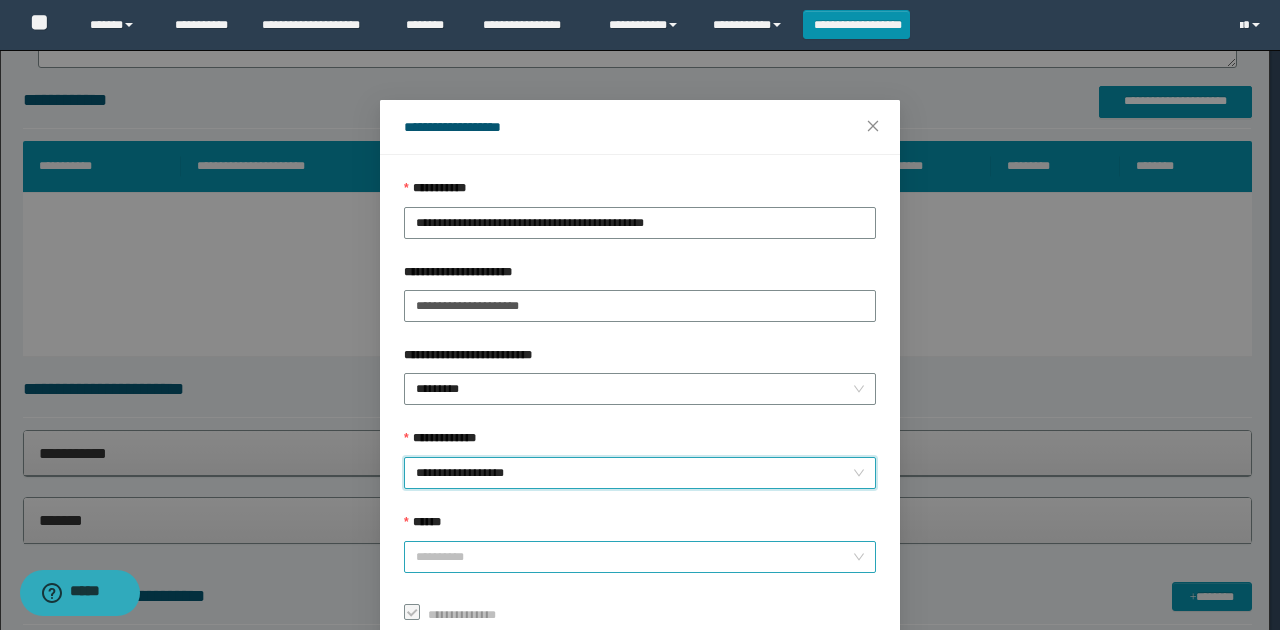 click on "******" at bounding box center (634, 557) 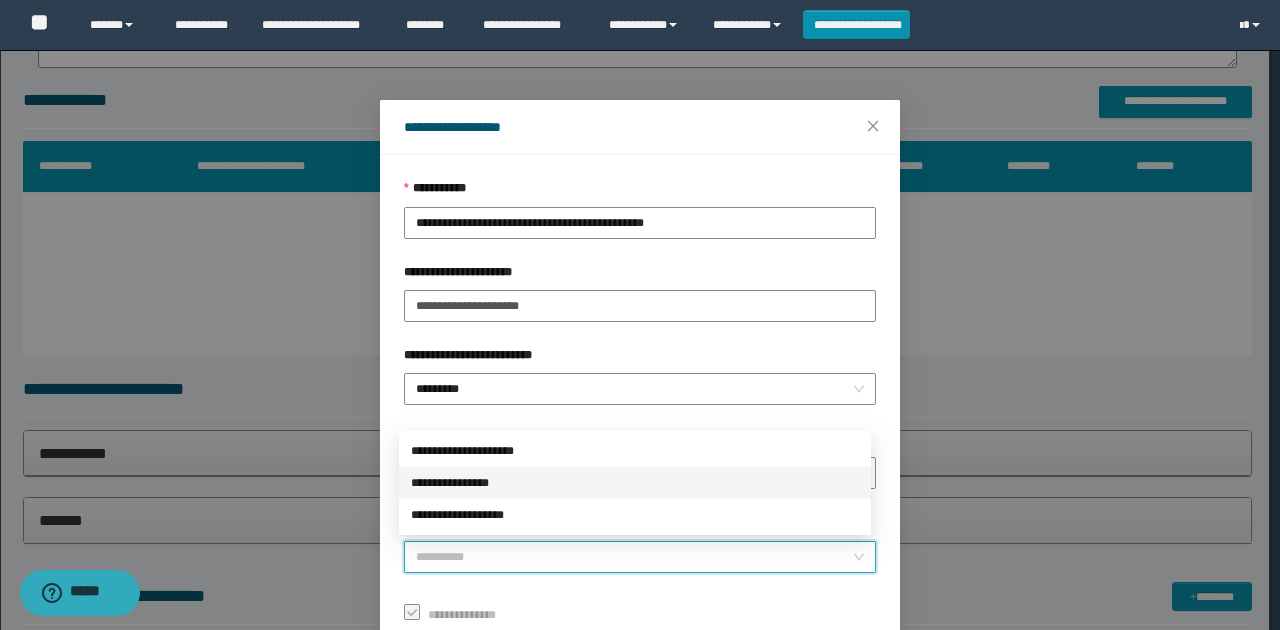 click on "**********" at bounding box center [635, 483] 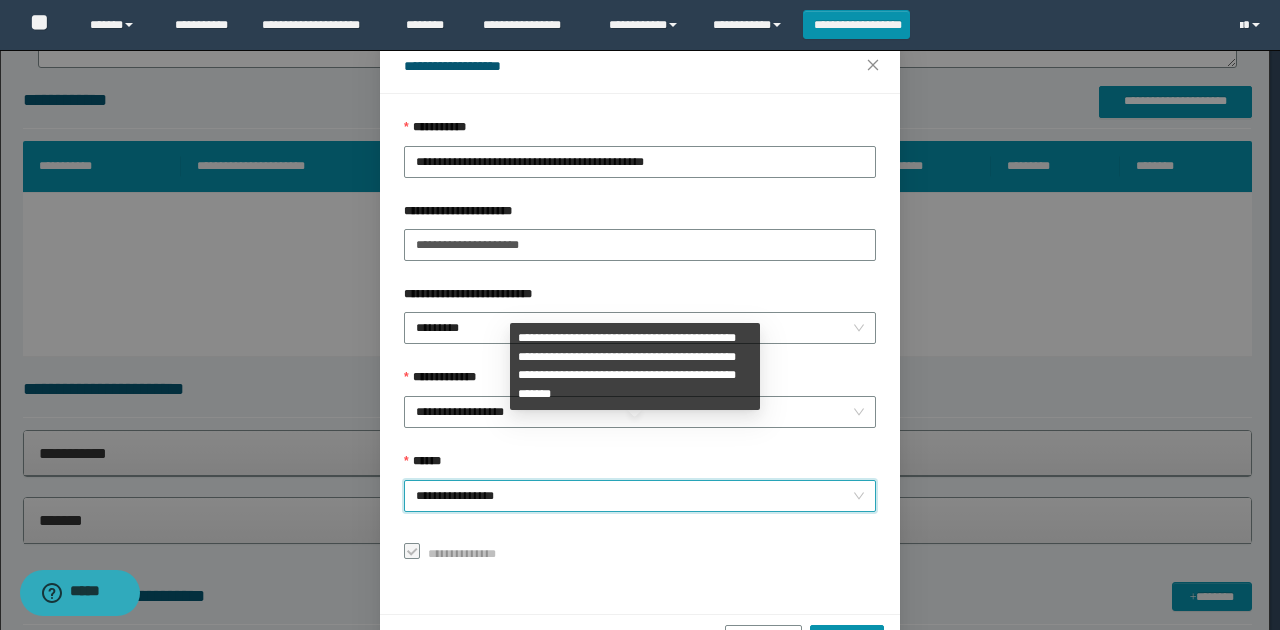 scroll, scrollTop: 121, scrollLeft: 0, axis: vertical 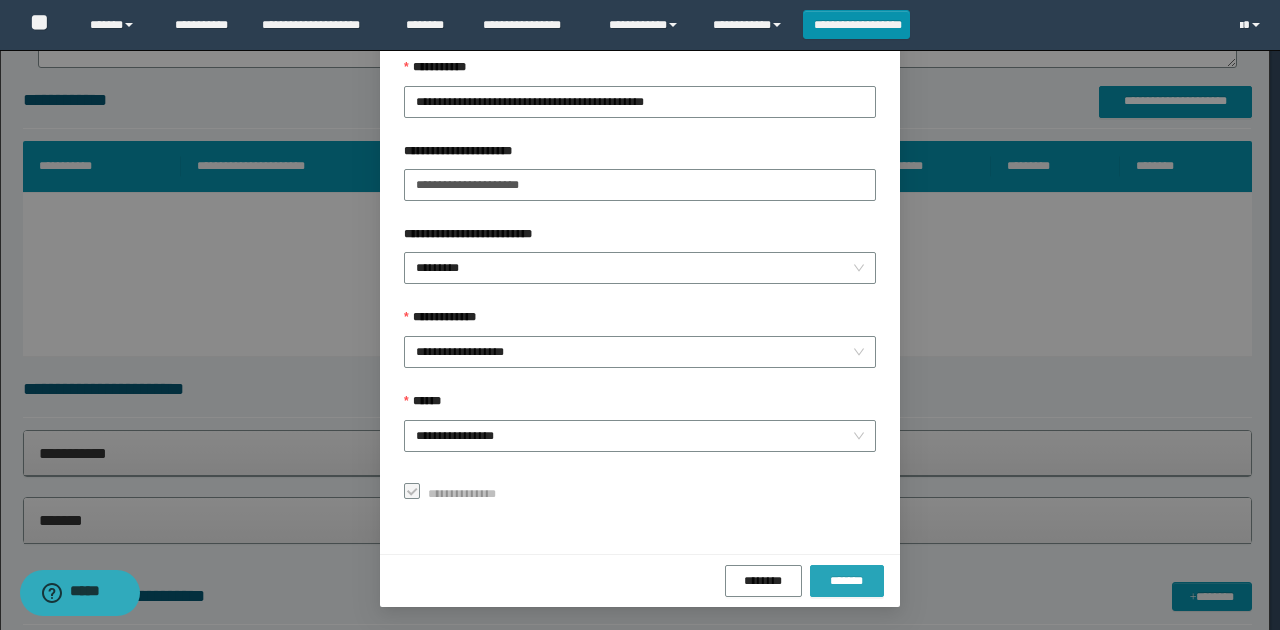 click on "*******" at bounding box center (847, 581) 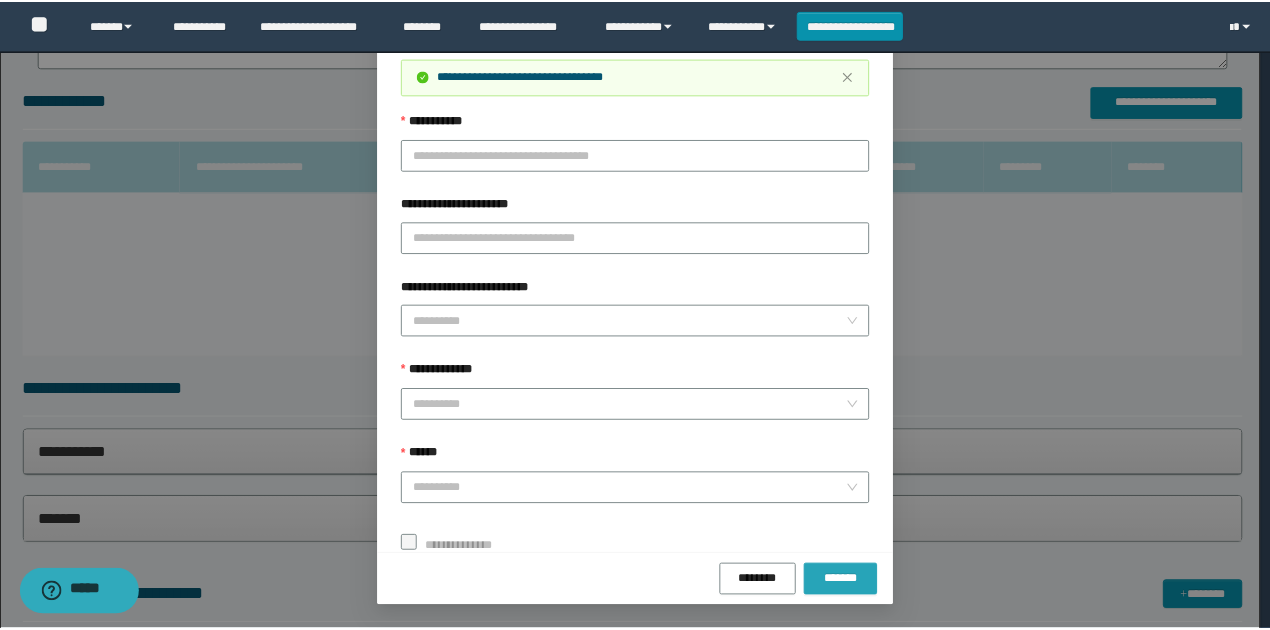 scroll, scrollTop: 73, scrollLeft: 0, axis: vertical 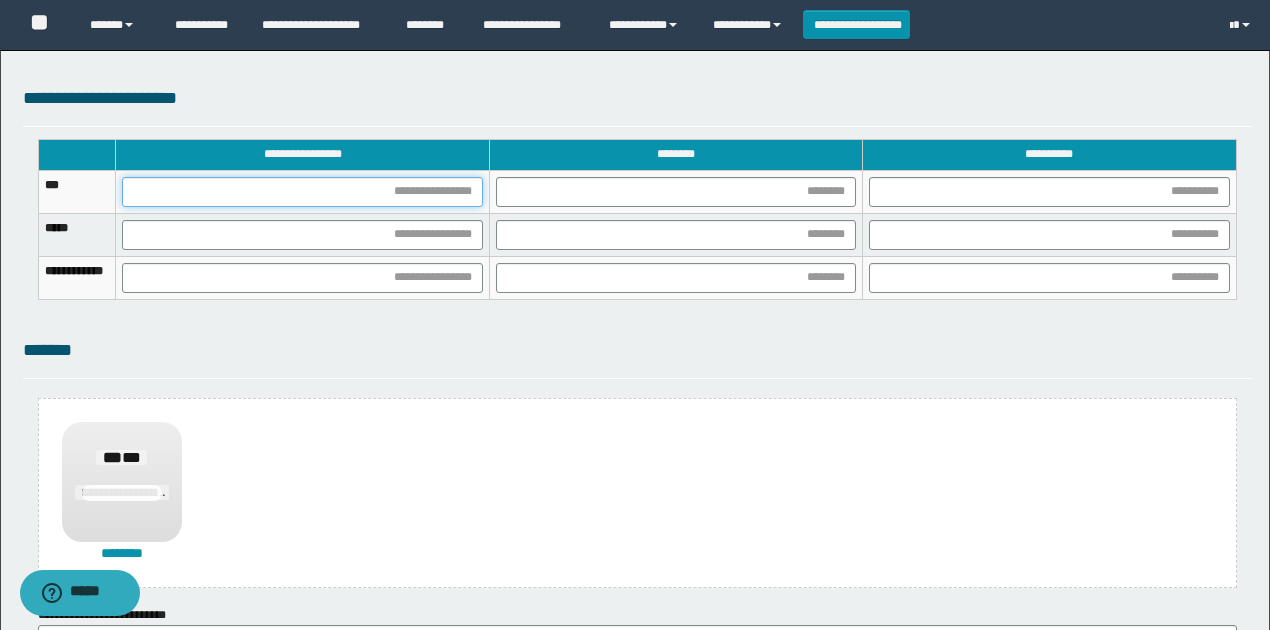 click at bounding box center (302, 192) 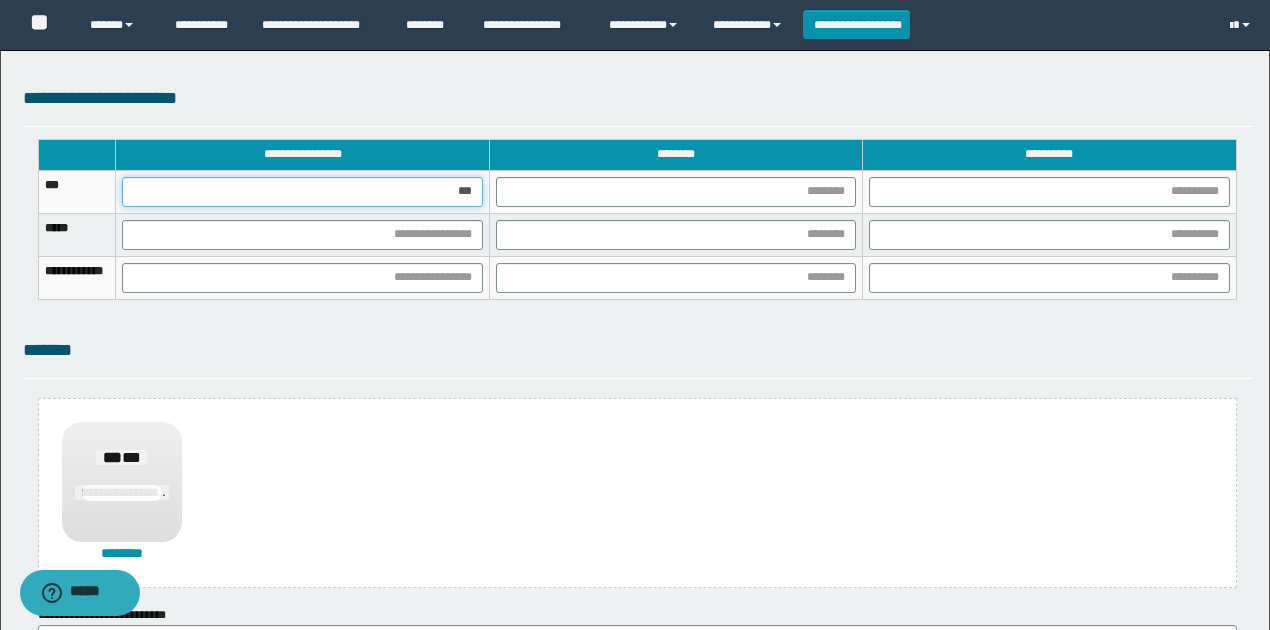 type on "****" 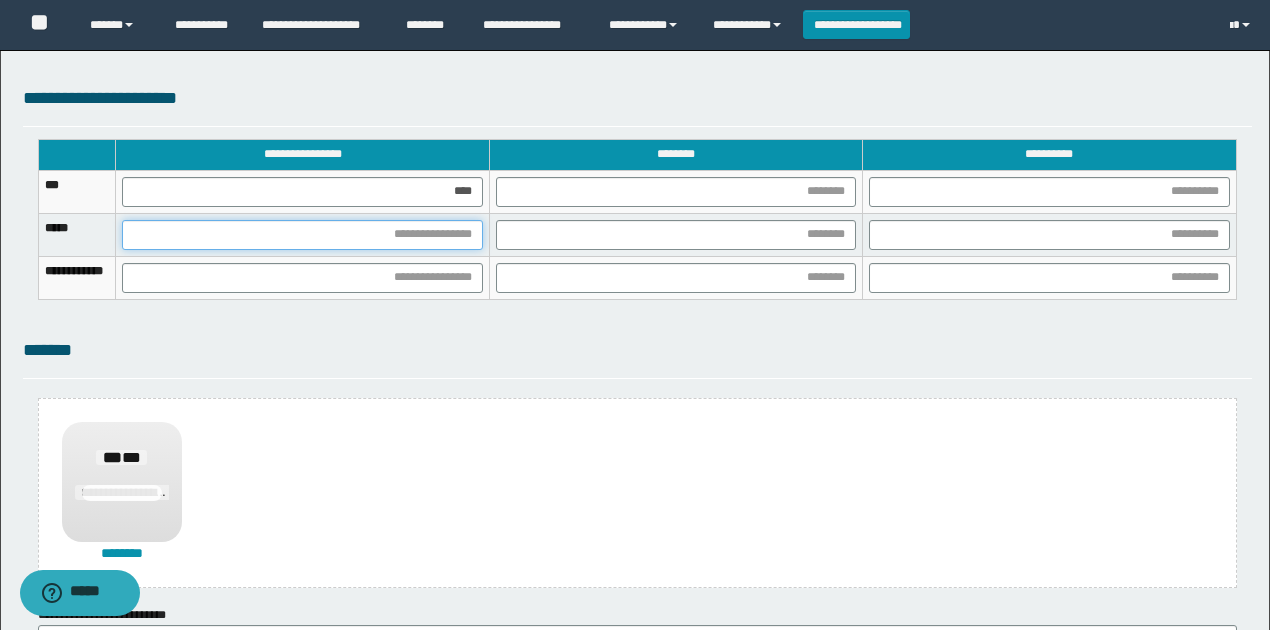 click at bounding box center [302, 235] 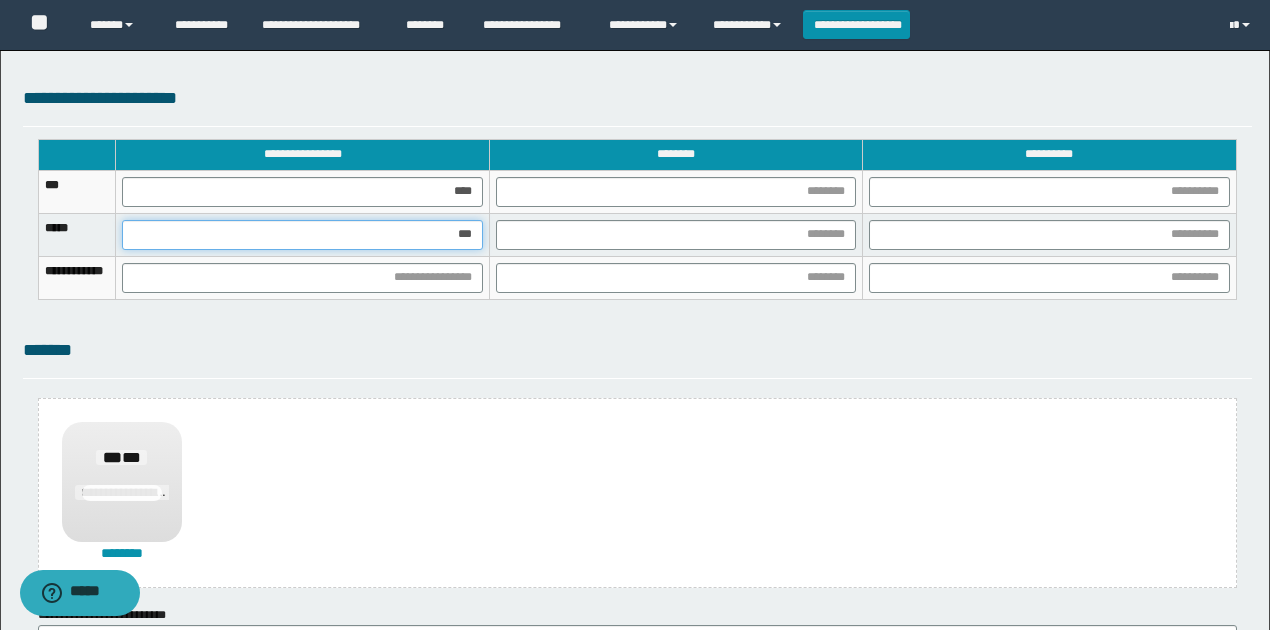 type on "****" 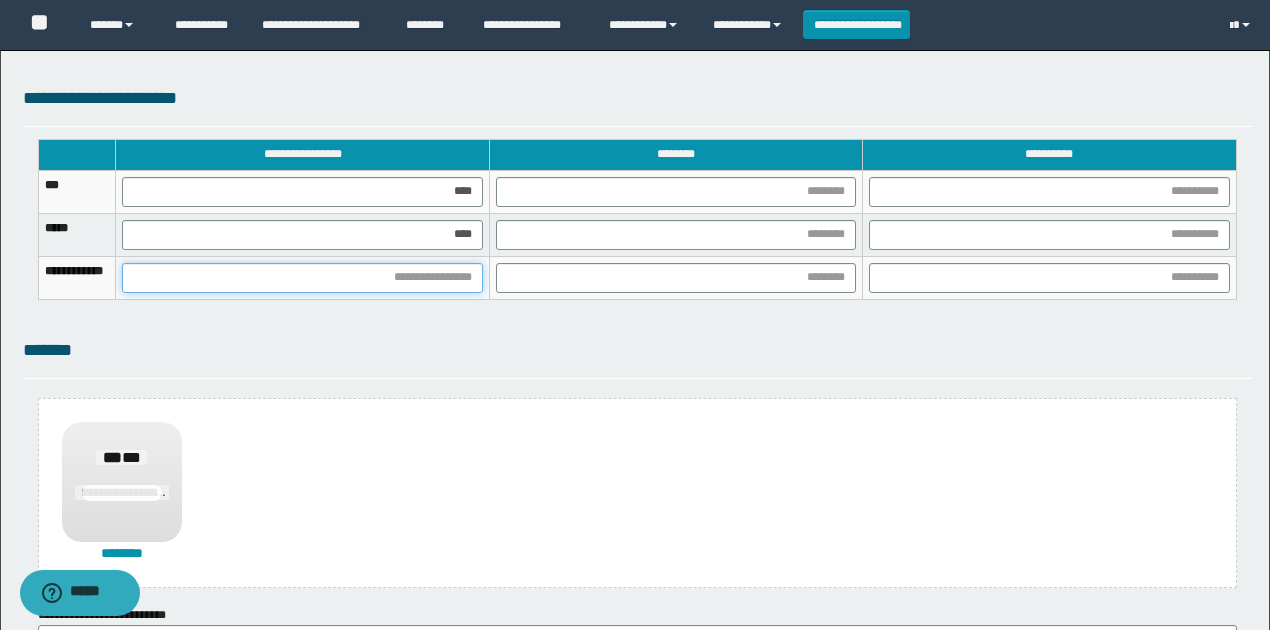 click at bounding box center [302, 278] 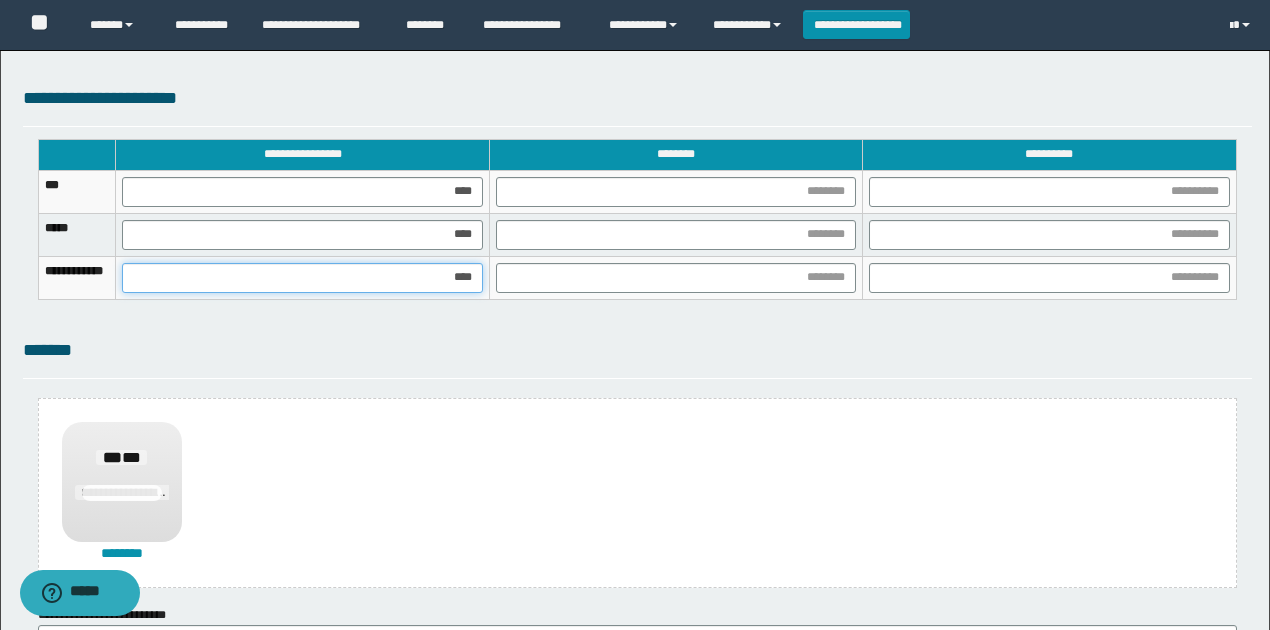 type on "*****" 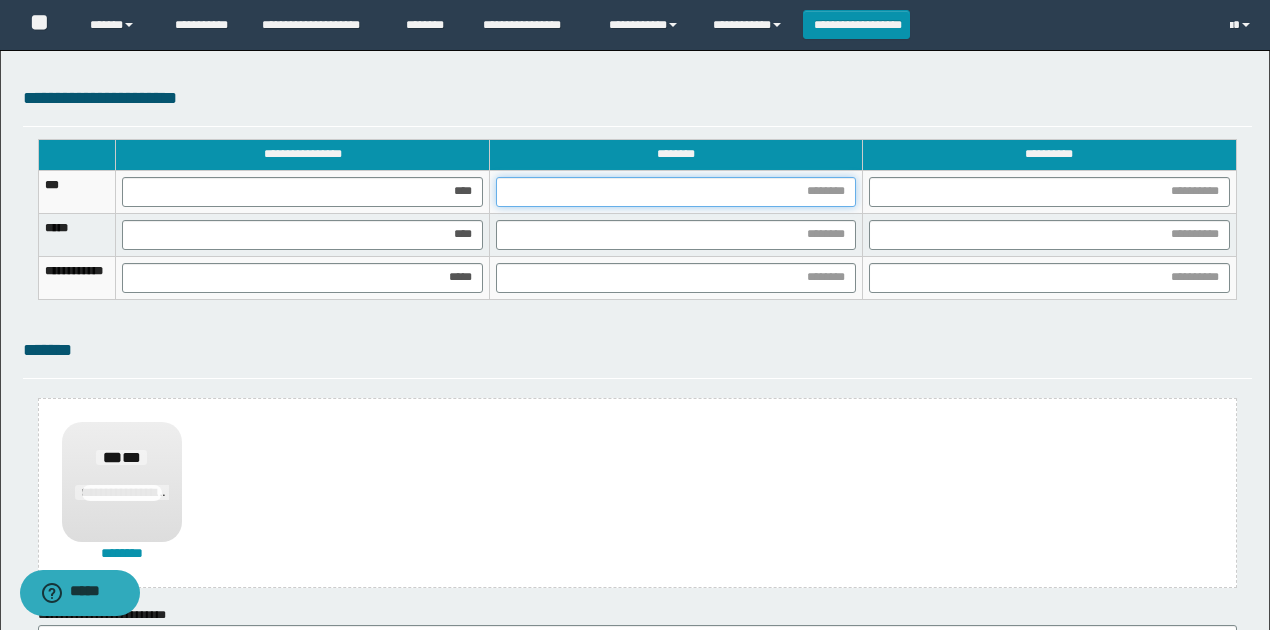 click at bounding box center (676, 192) 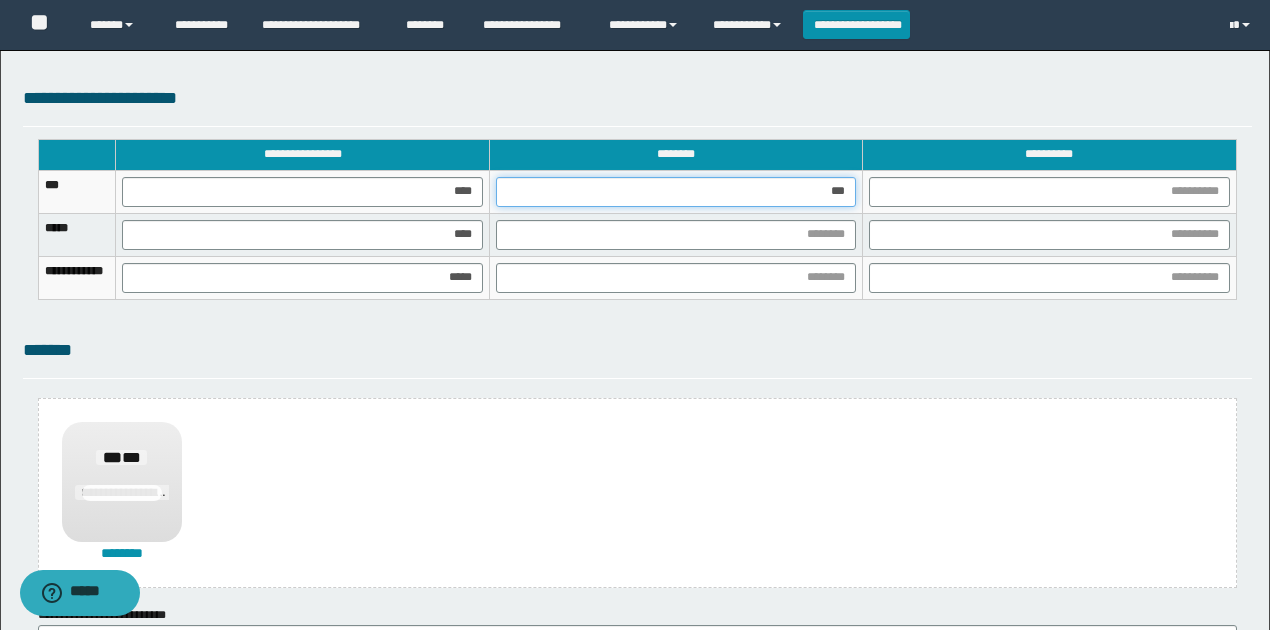 type on "****" 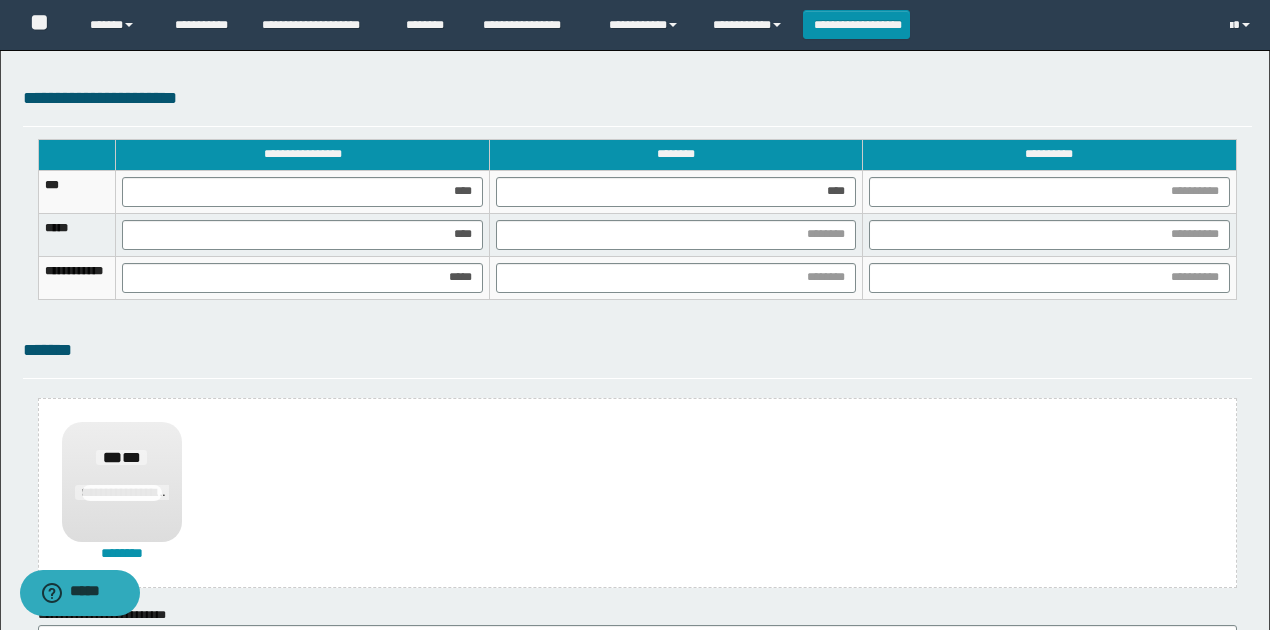 drag, startPoint x: 1190, startPoint y: 332, endPoint x: 1164, endPoint y: 323, distance: 27.513634 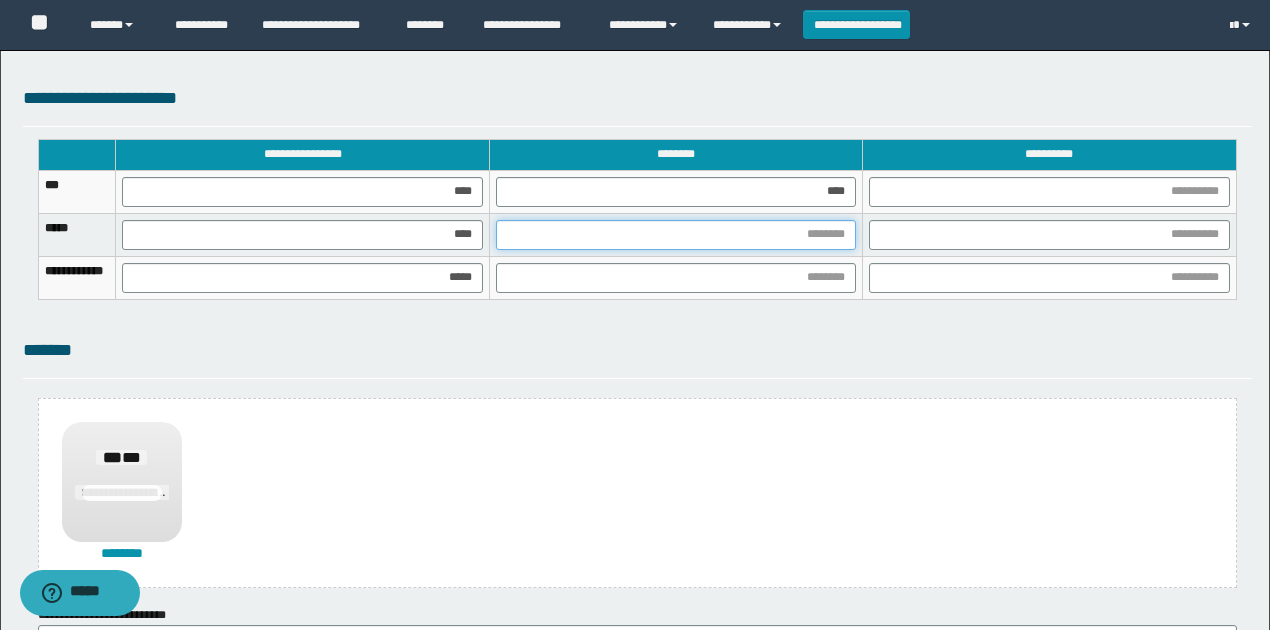 click at bounding box center (676, 235) 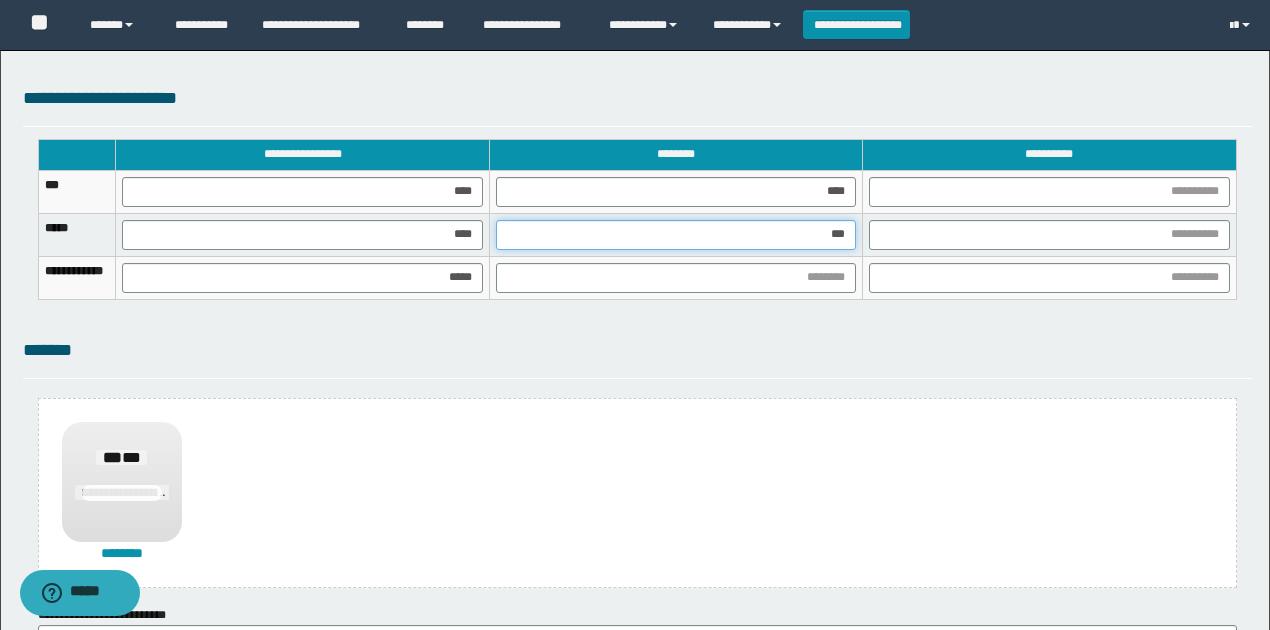 type on "****" 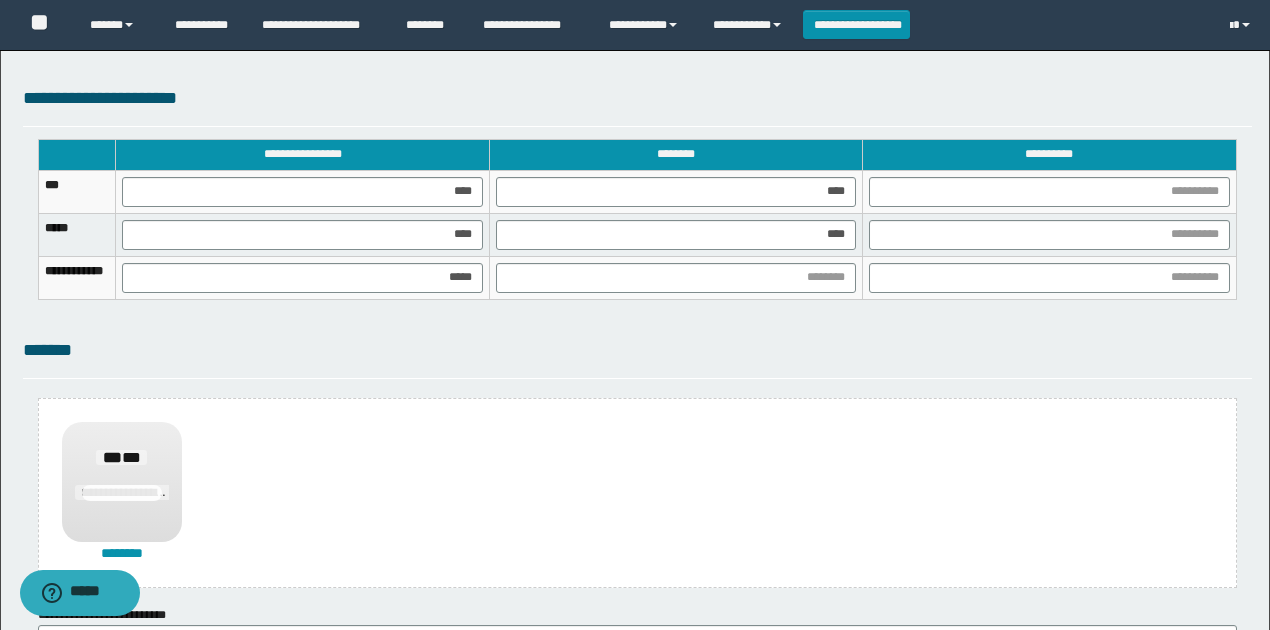 drag, startPoint x: 1228, startPoint y: 345, endPoint x: 1219, endPoint y: 338, distance: 11.401754 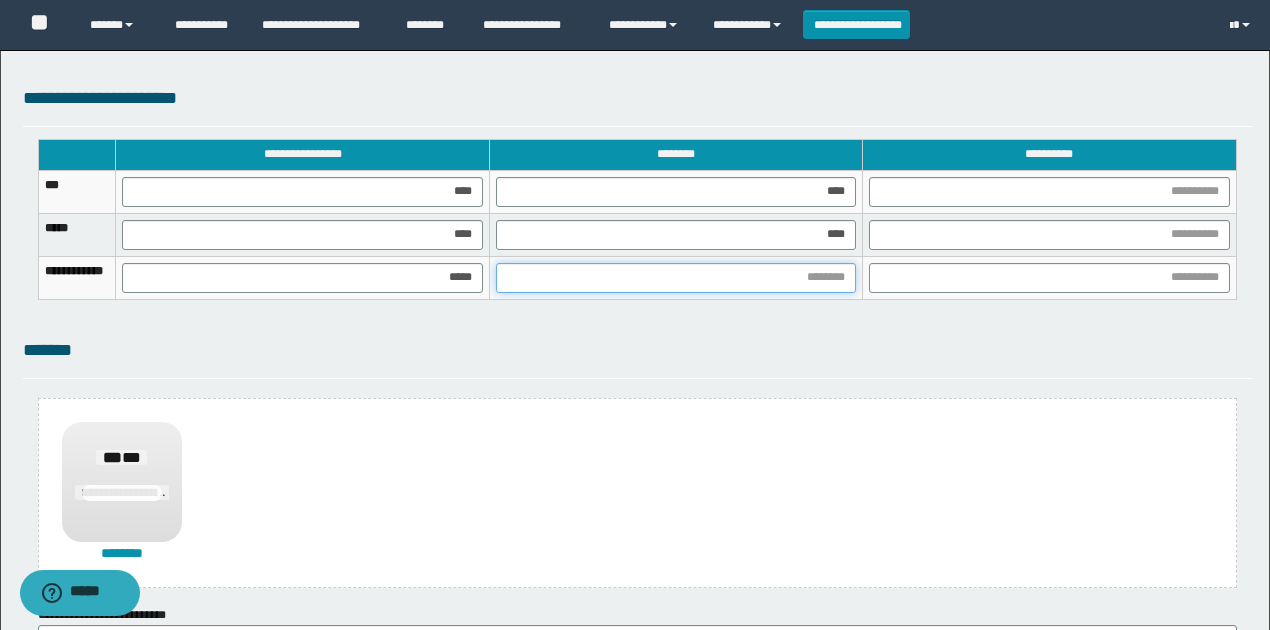 click at bounding box center [676, 278] 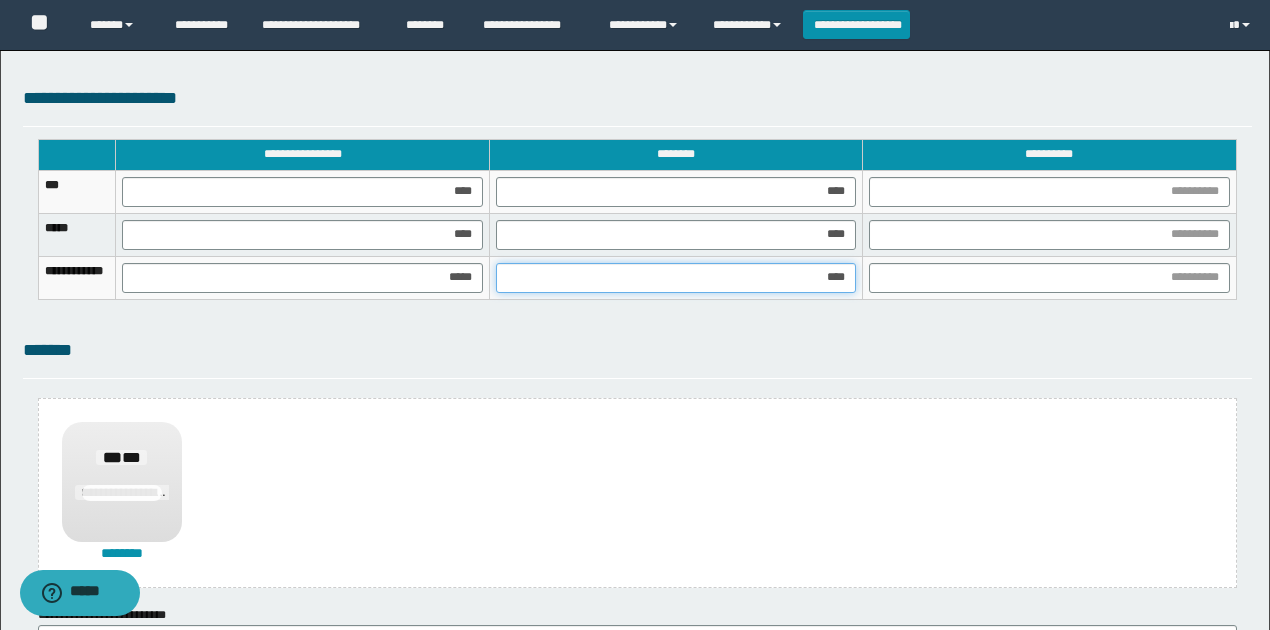 type on "*****" 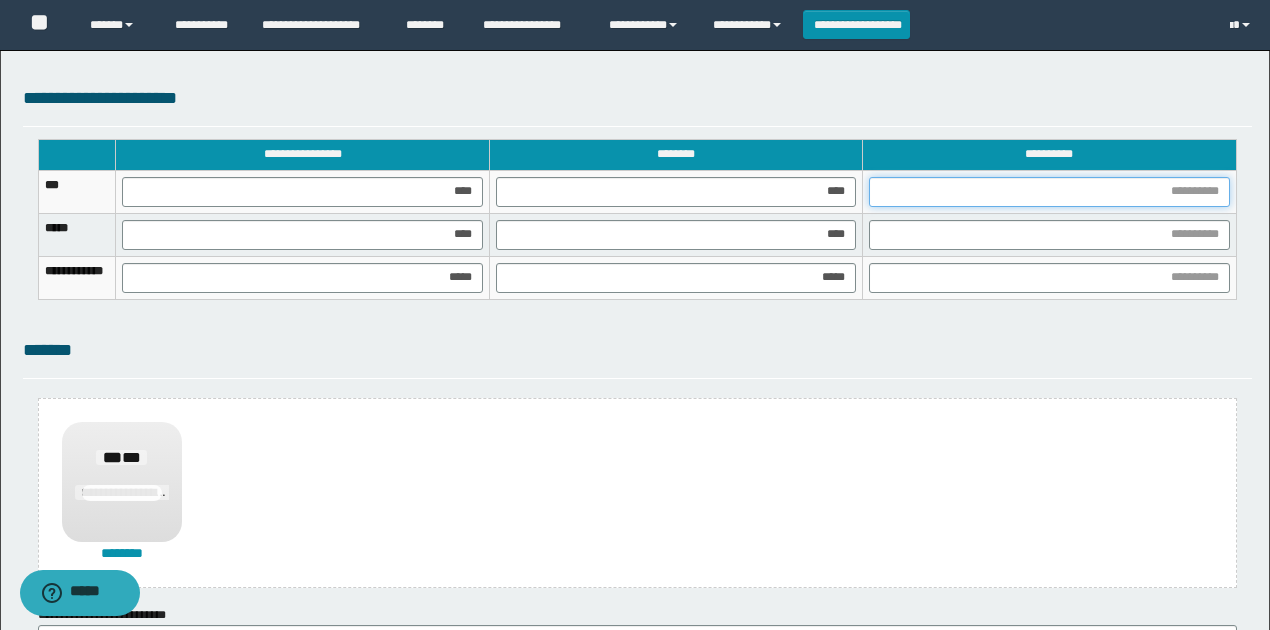 click at bounding box center (1049, 192) 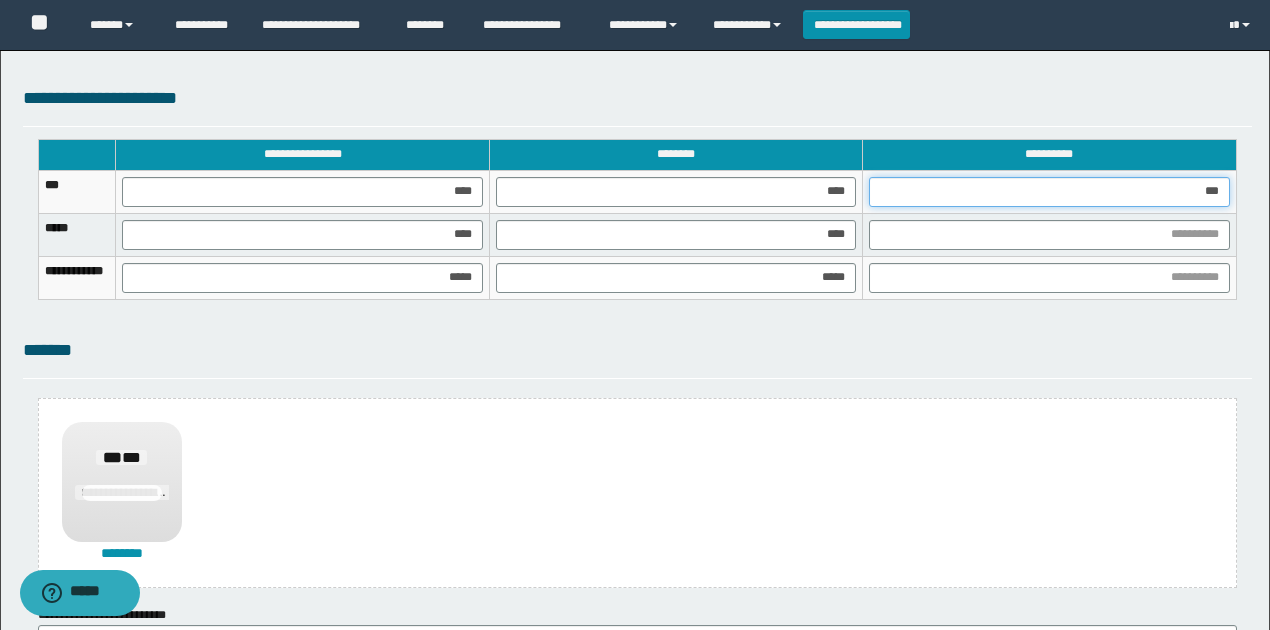 type on "****" 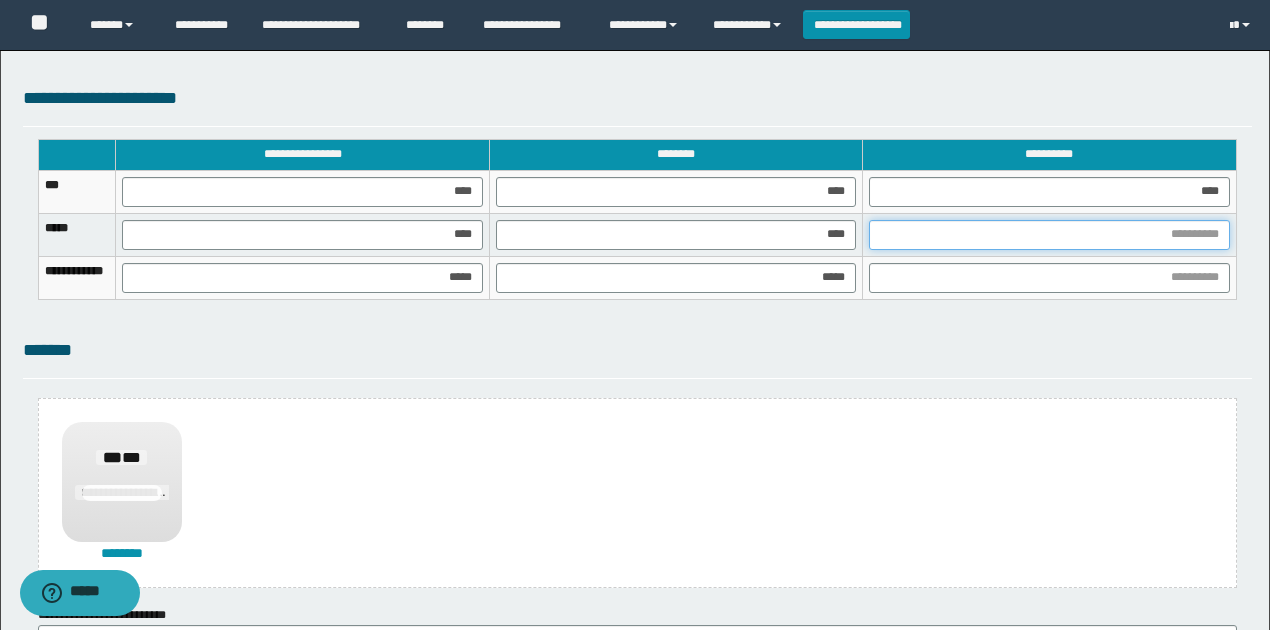 click at bounding box center (1049, 235) 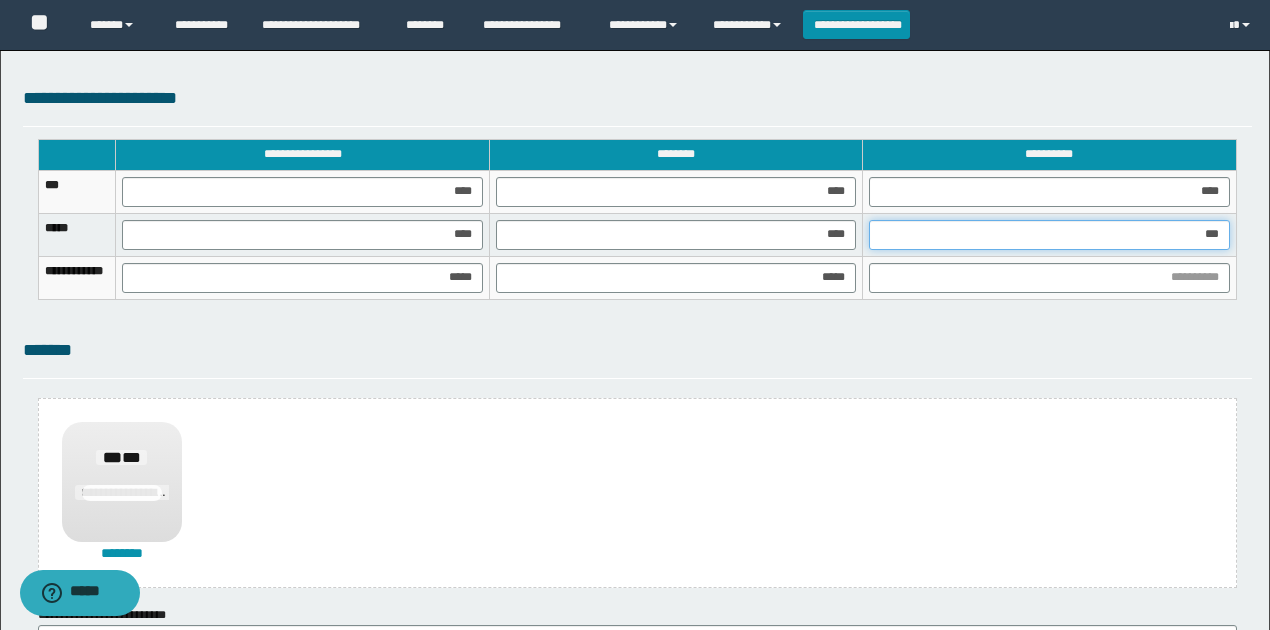 type on "****" 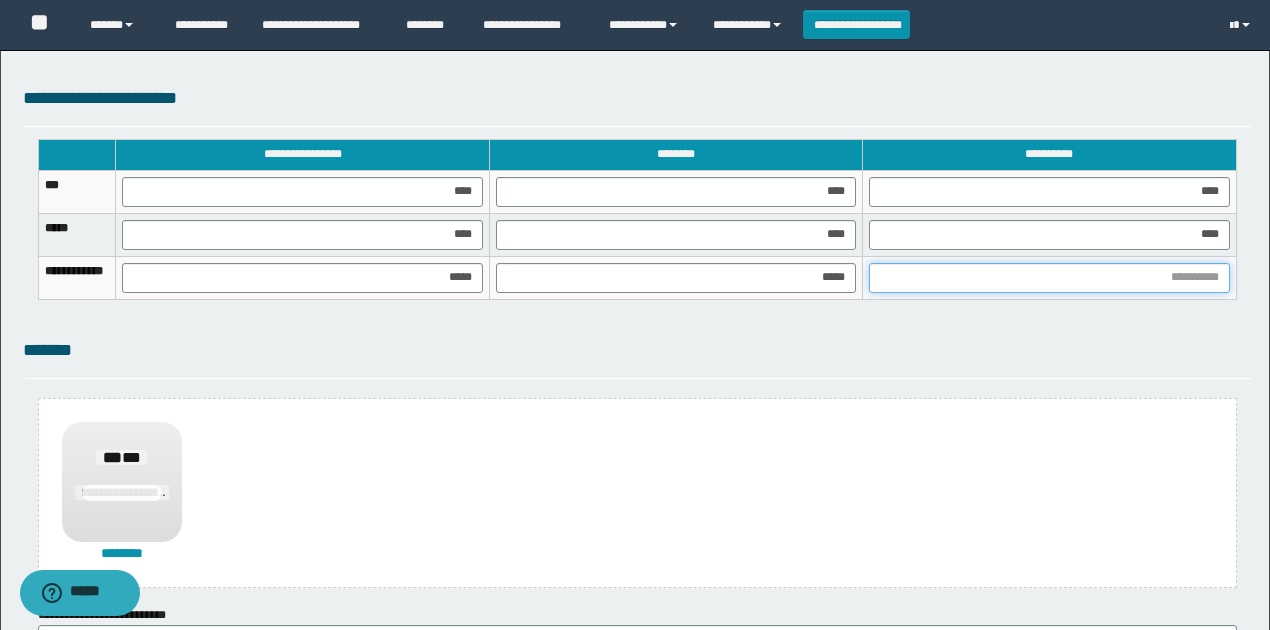 click at bounding box center (1049, 278) 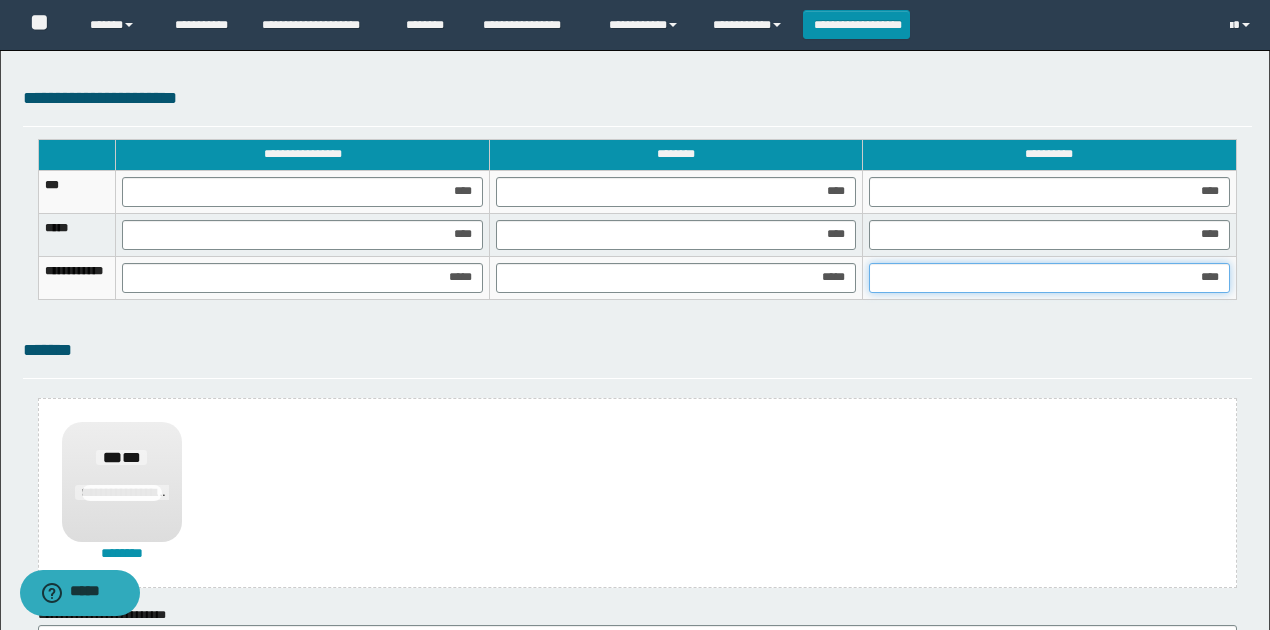 type on "*****" 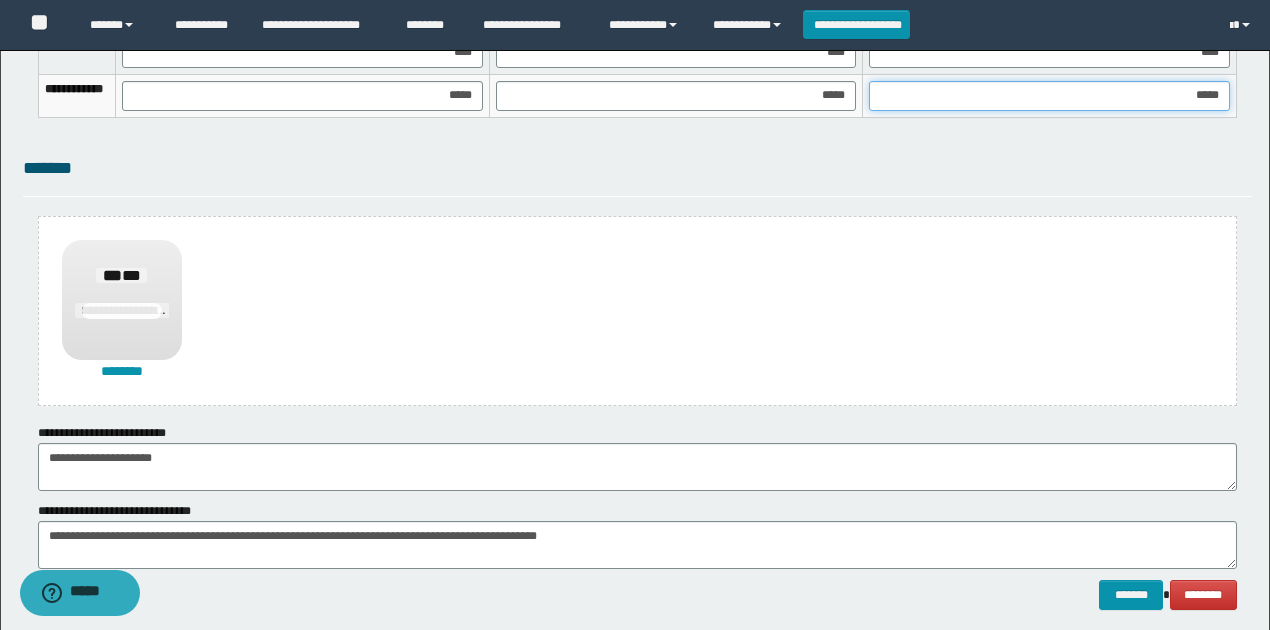 scroll, scrollTop: 1468, scrollLeft: 0, axis: vertical 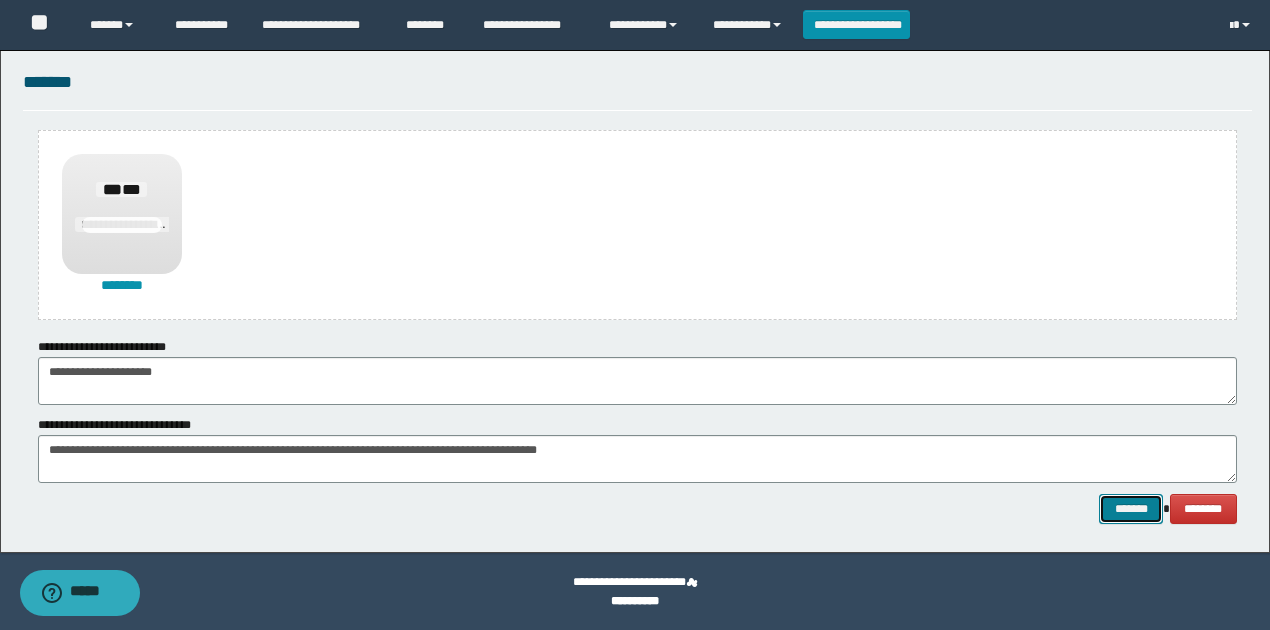 click on "*******" at bounding box center [1131, 508] 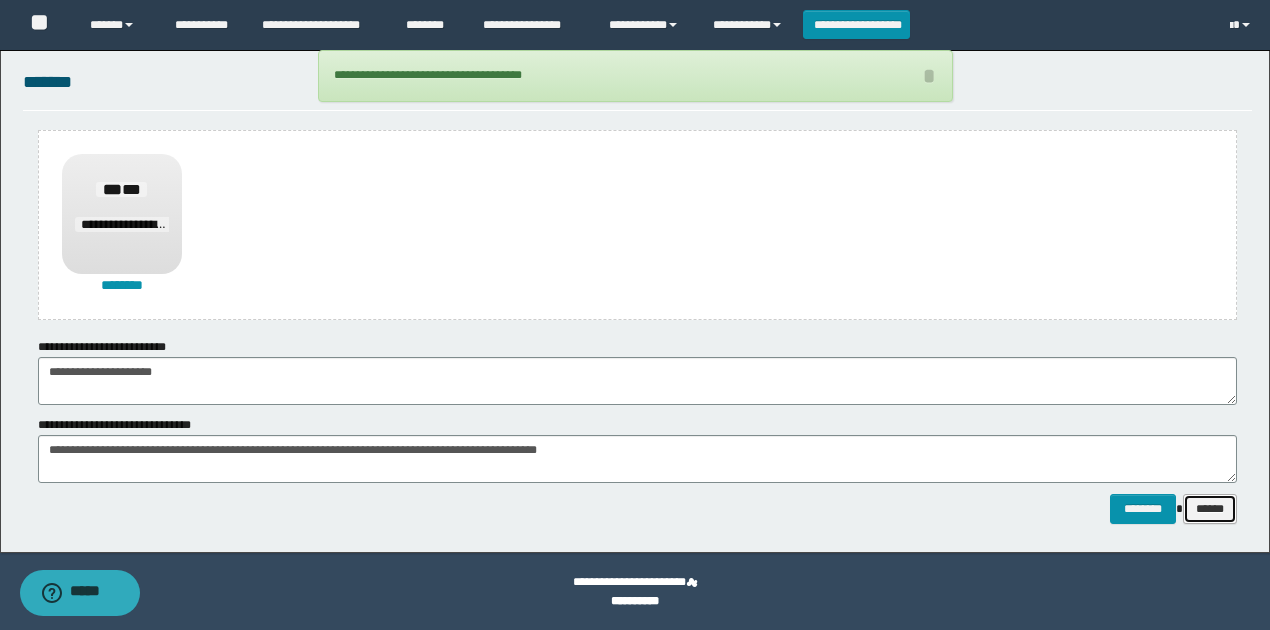 click on "******" at bounding box center [1210, 508] 